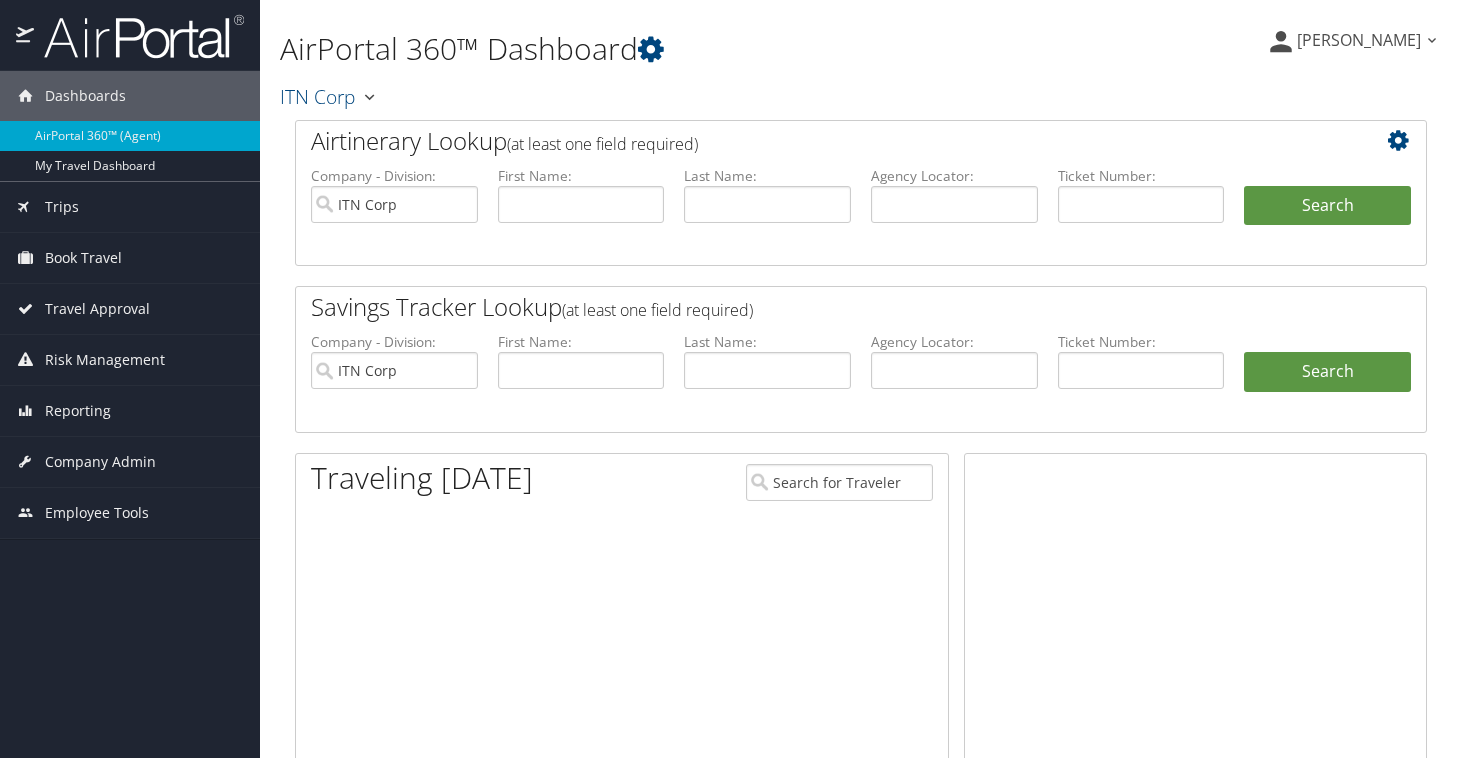 scroll, scrollTop: 0, scrollLeft: 0, axis: both 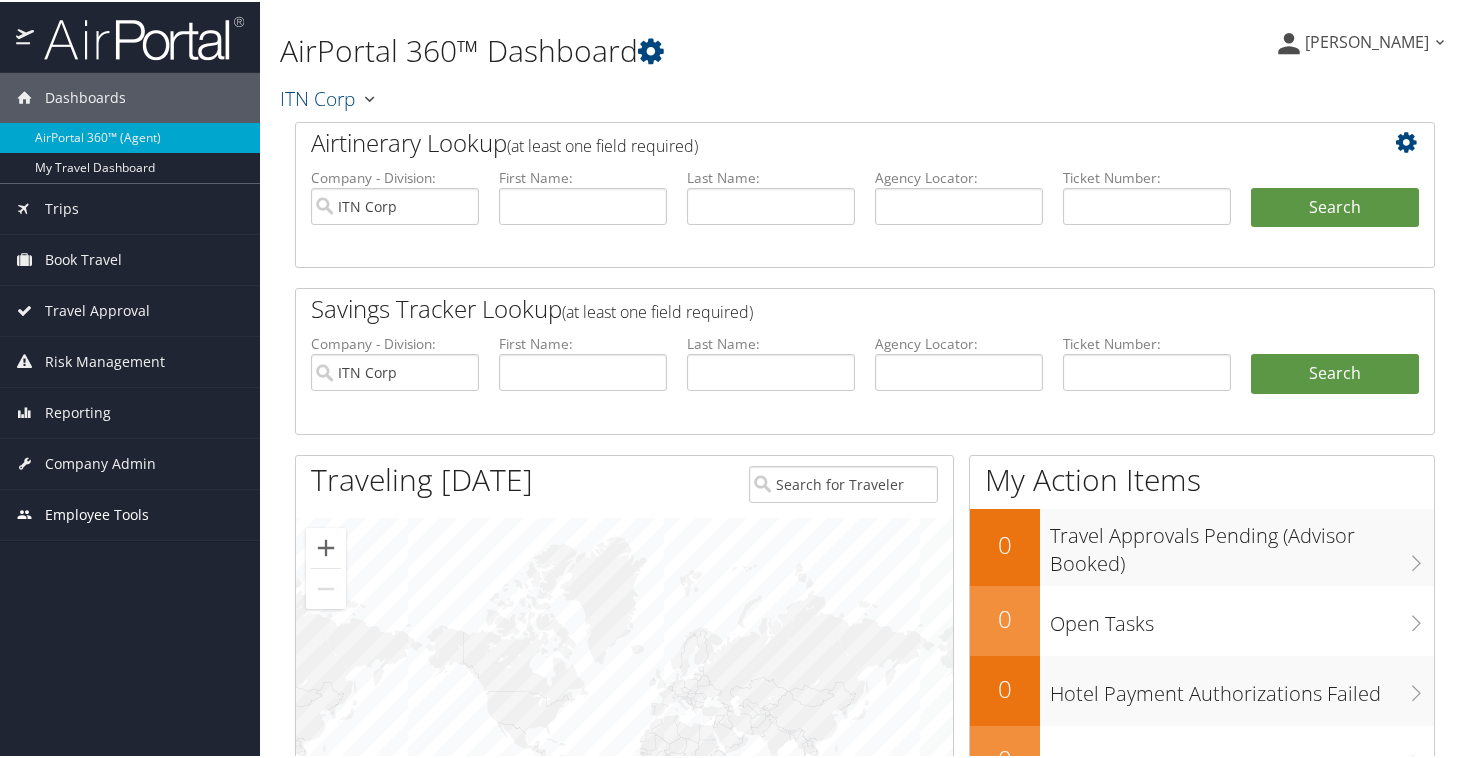 click on "Employee Tools" at bounding box center [97, 513] 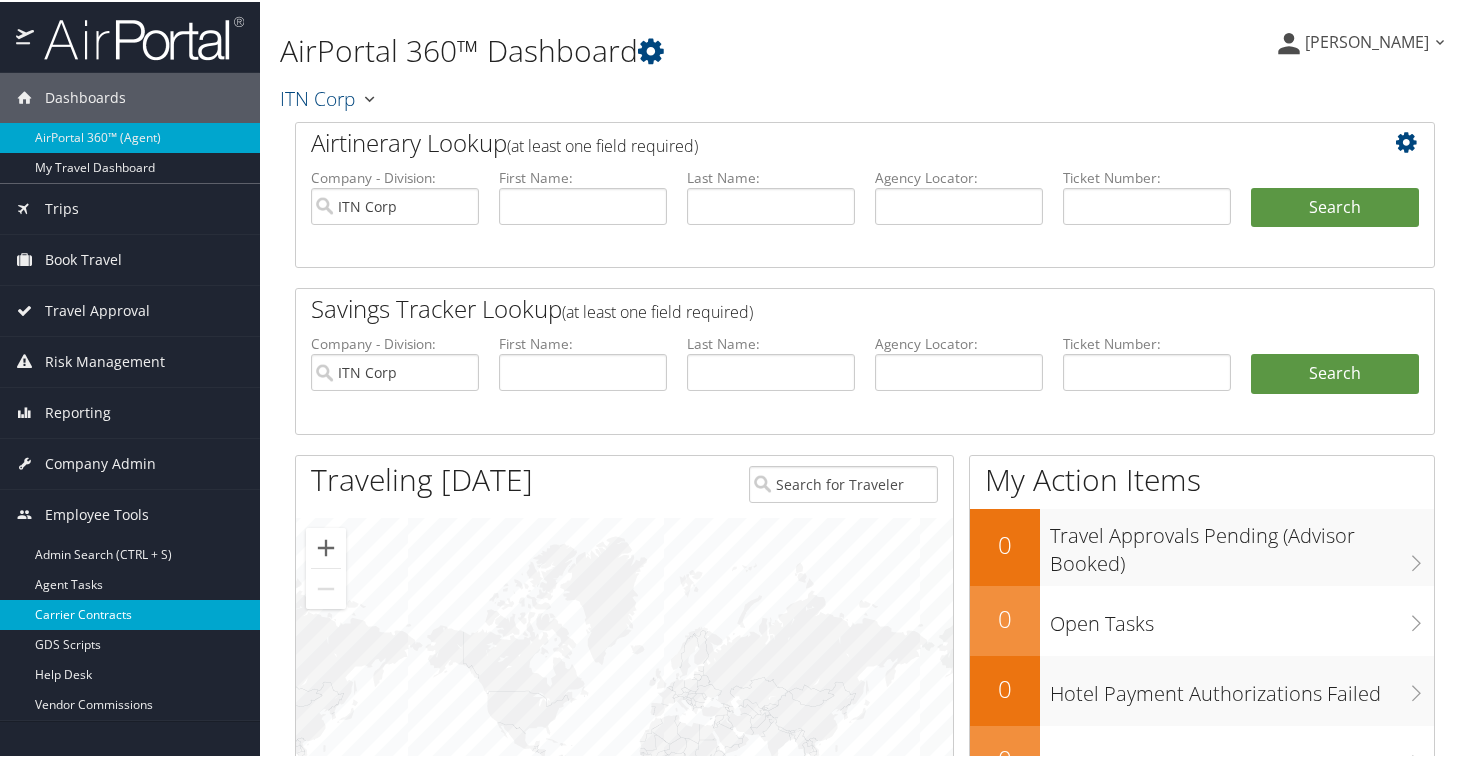click on "Carrier Contracts" at bounding box center (130, 613) 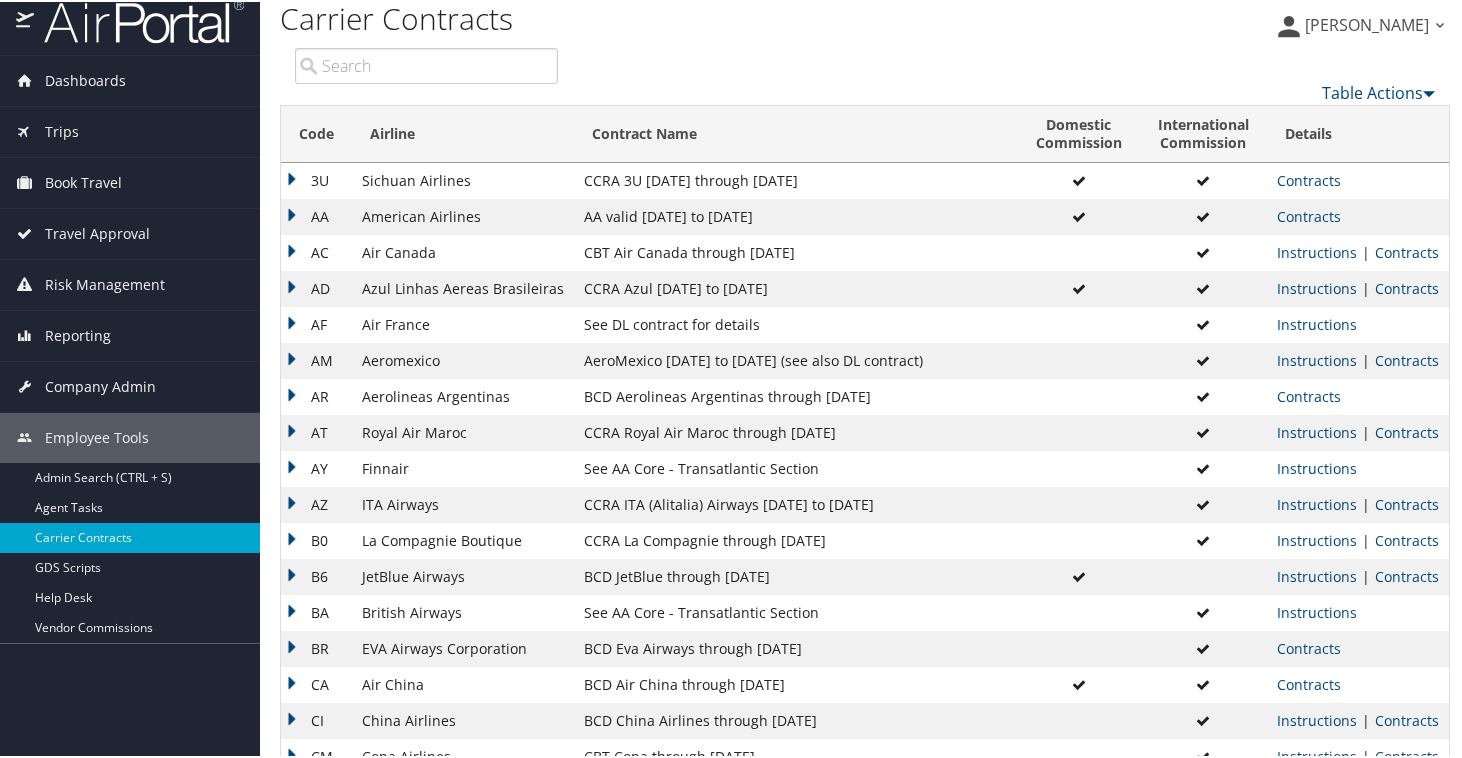 scroll, scrollTop: 0, scrollLeft: 0, axis: both 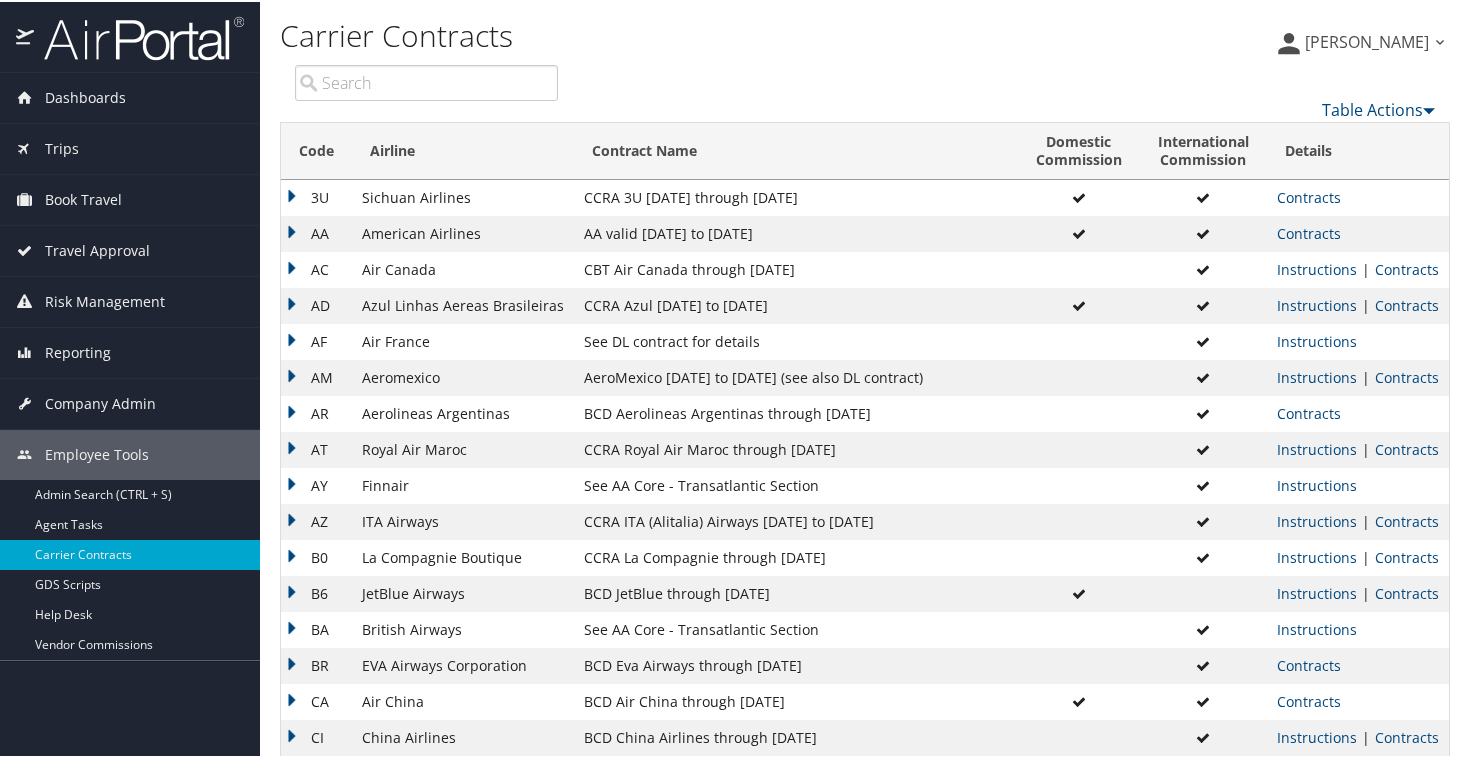 click on "AA" at bounding box center (316, 232) 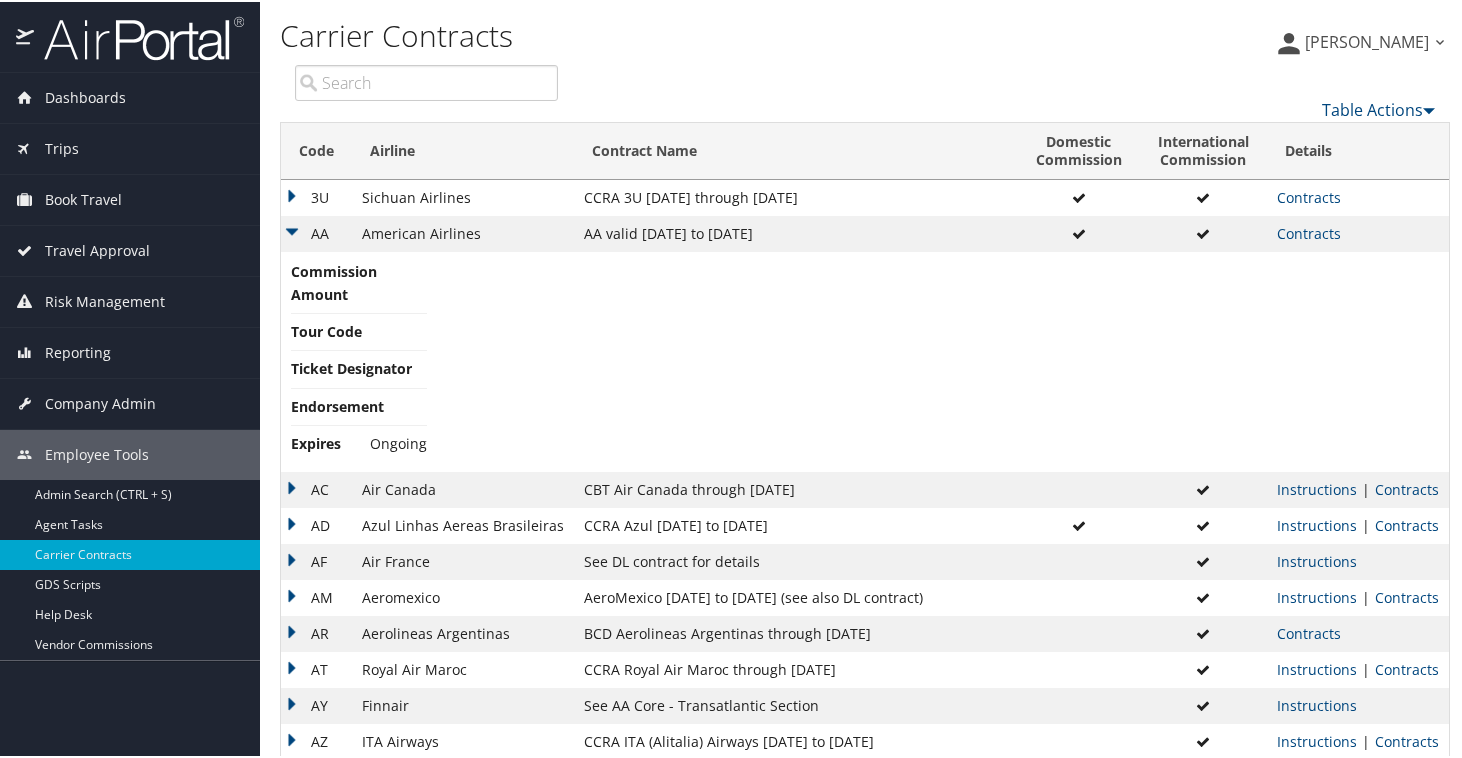 click on "AA" at bounding box center [316, 232] 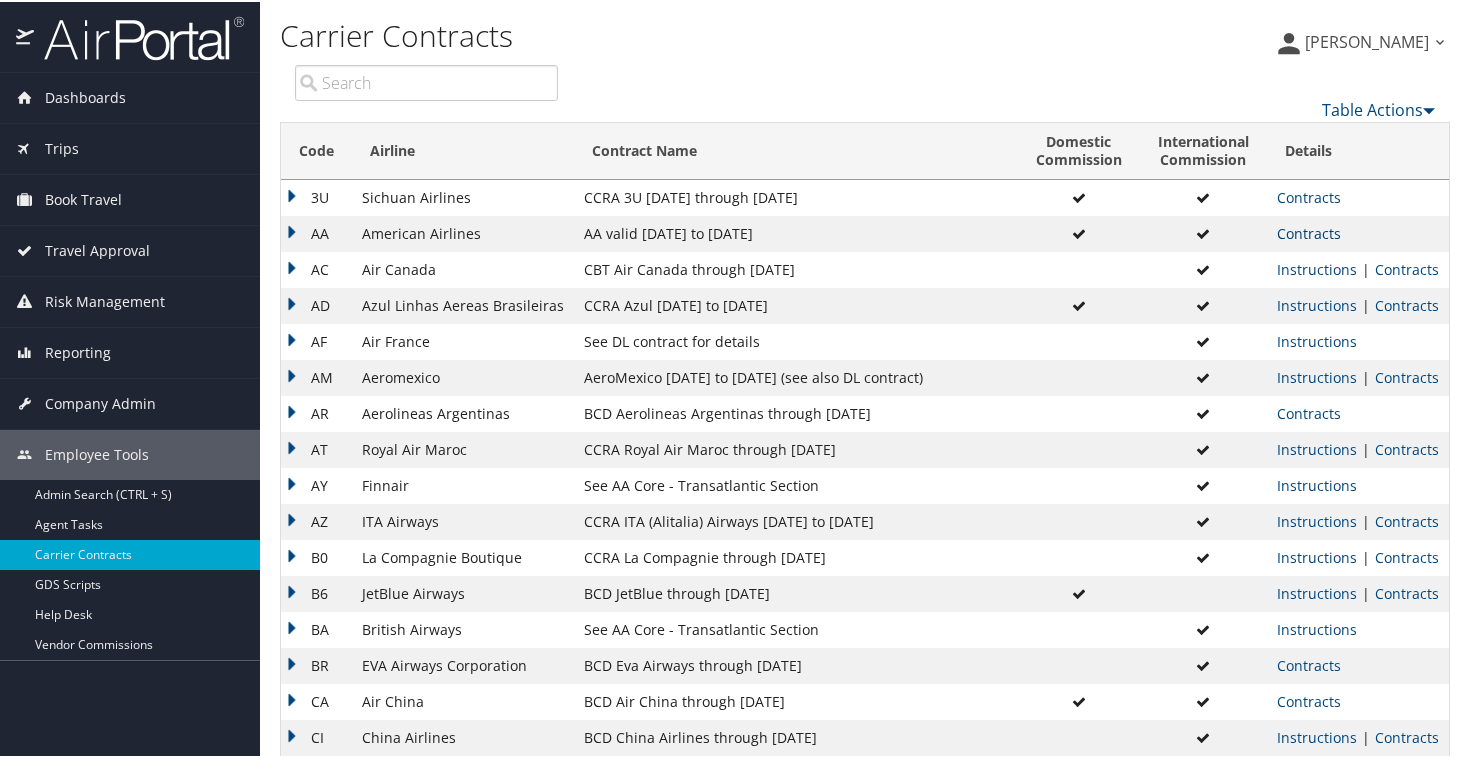 click on "Contracts" at bounding box center [1309, 231] 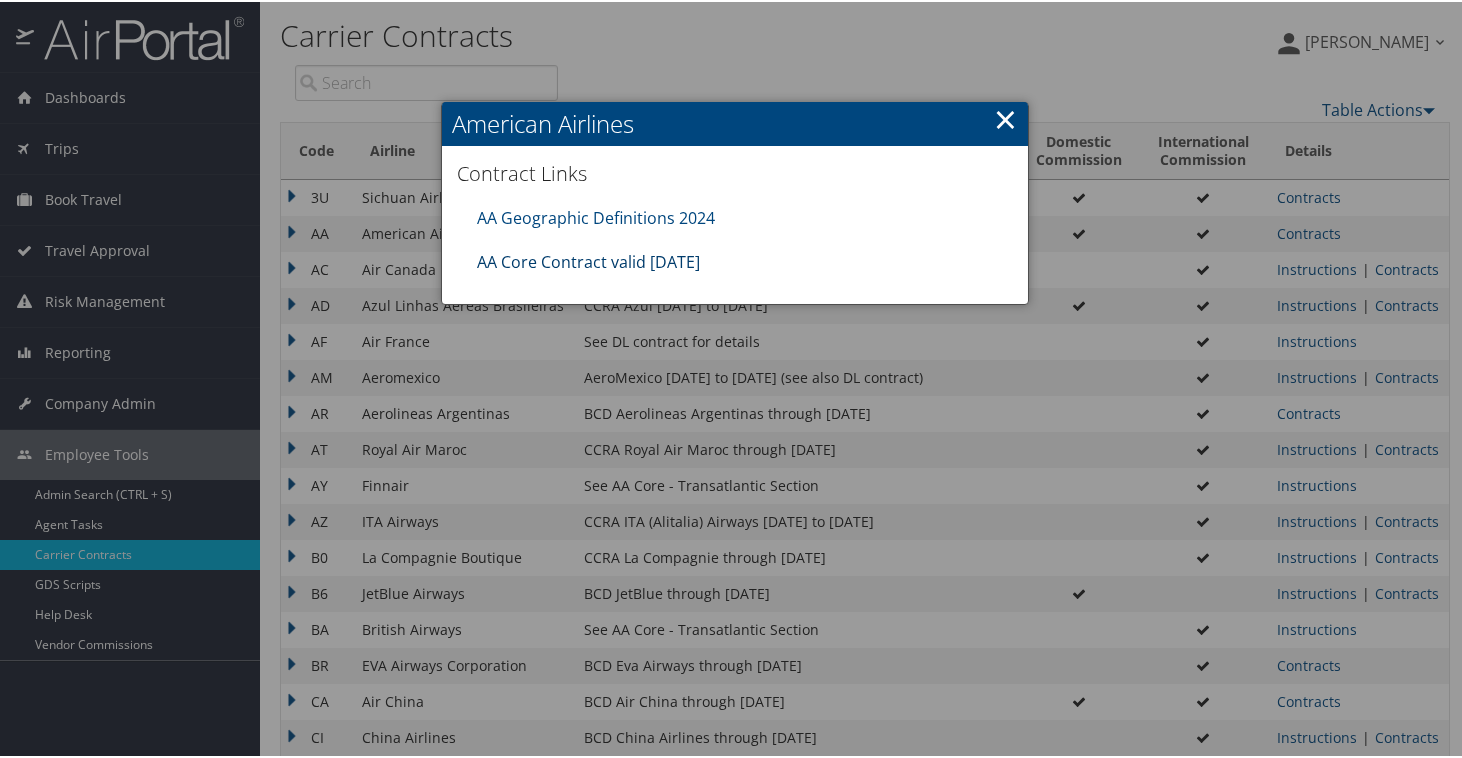 click on "AA Core Contract valid 30jun26" at bounding box center (588, 260) 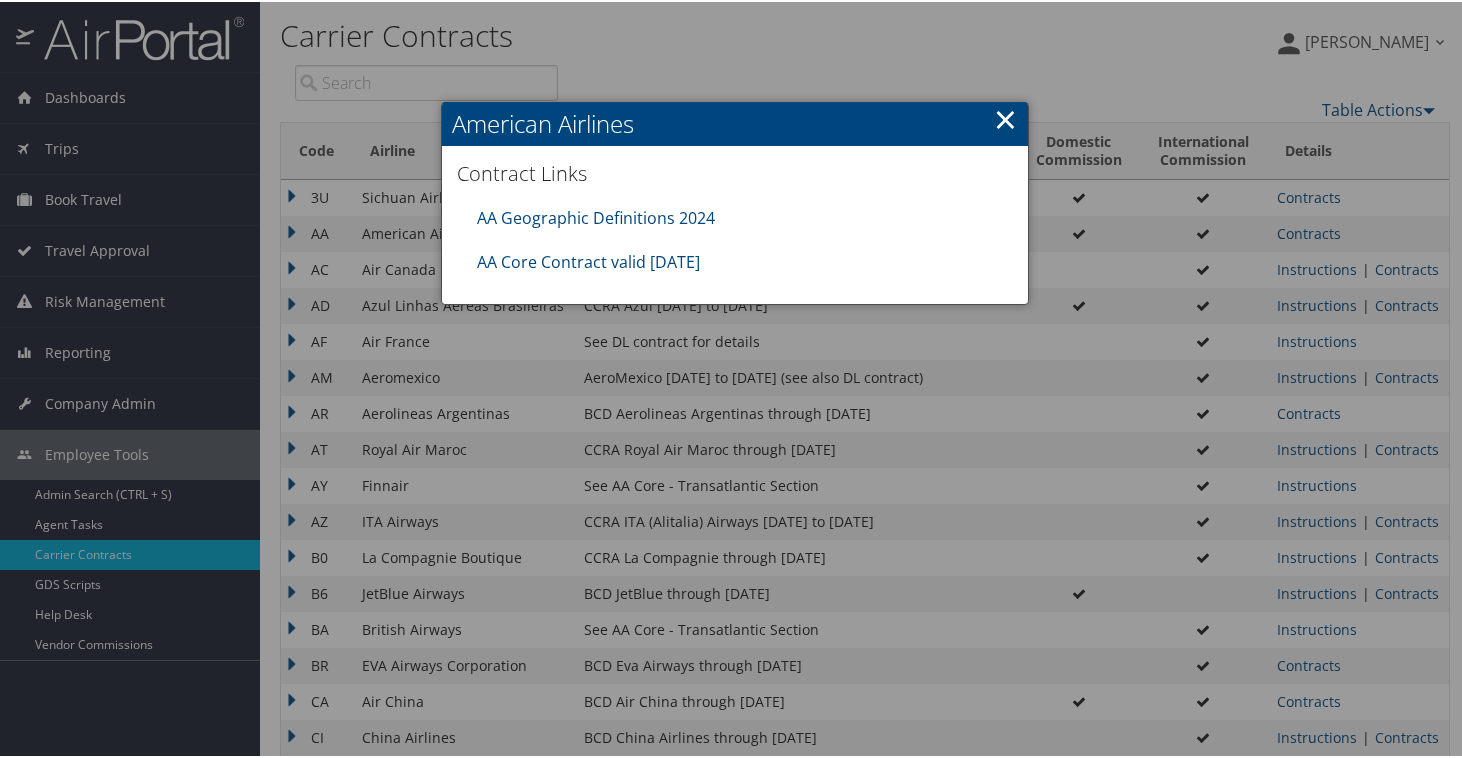 click on "×" at bounding box center (1005, 117) 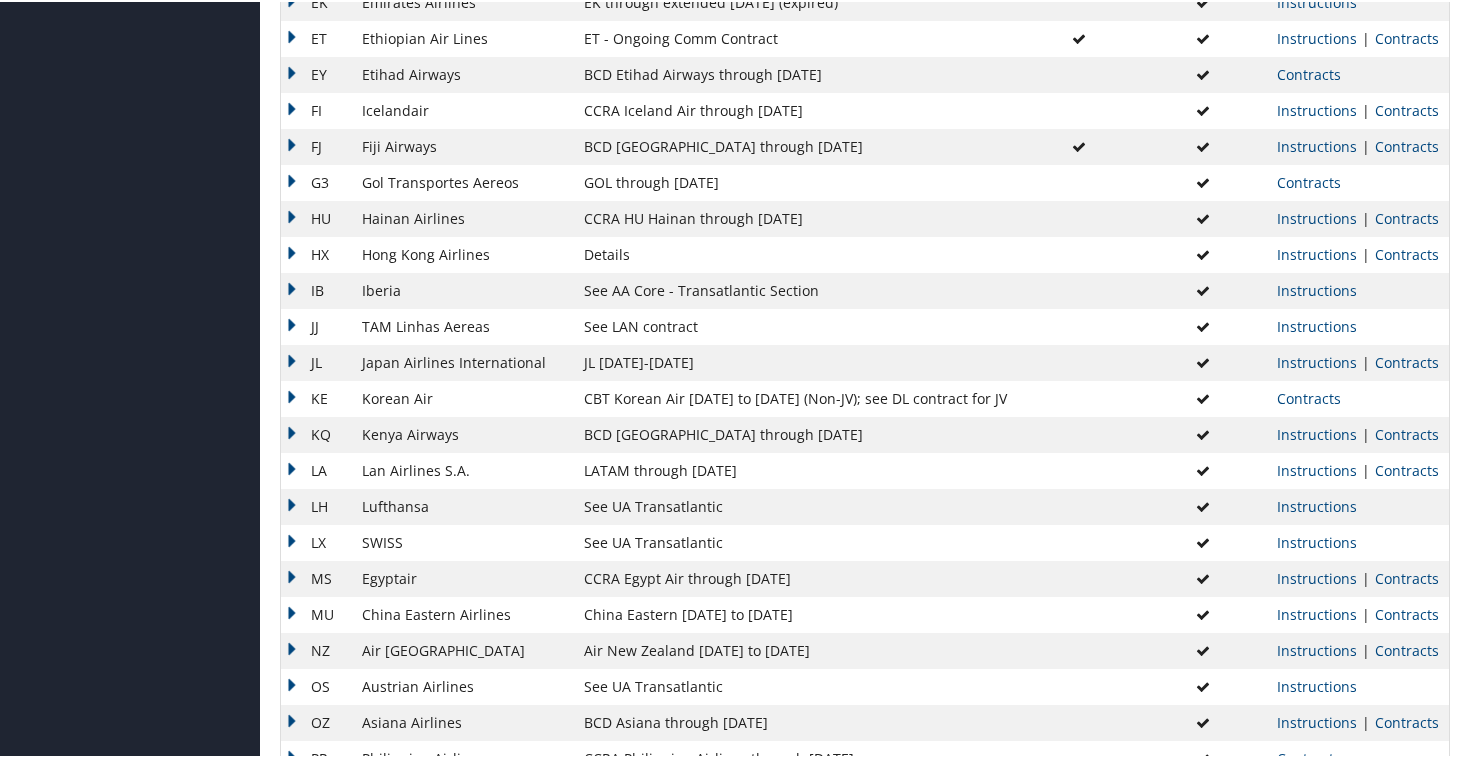 scroll, scrollTop: 1054, scrollLeft: 0, axis: vertical 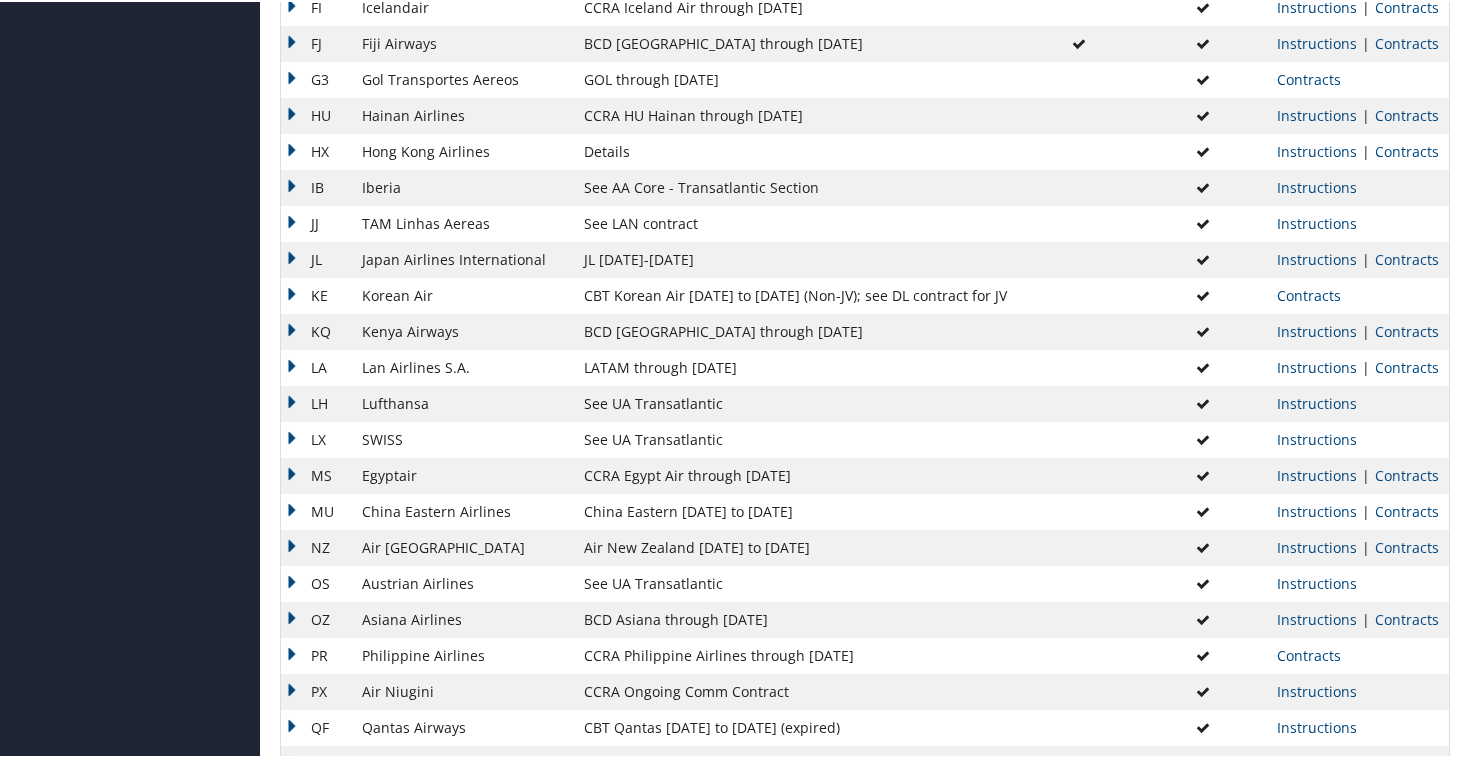 click on "JL" at bounding box center [316, 258] 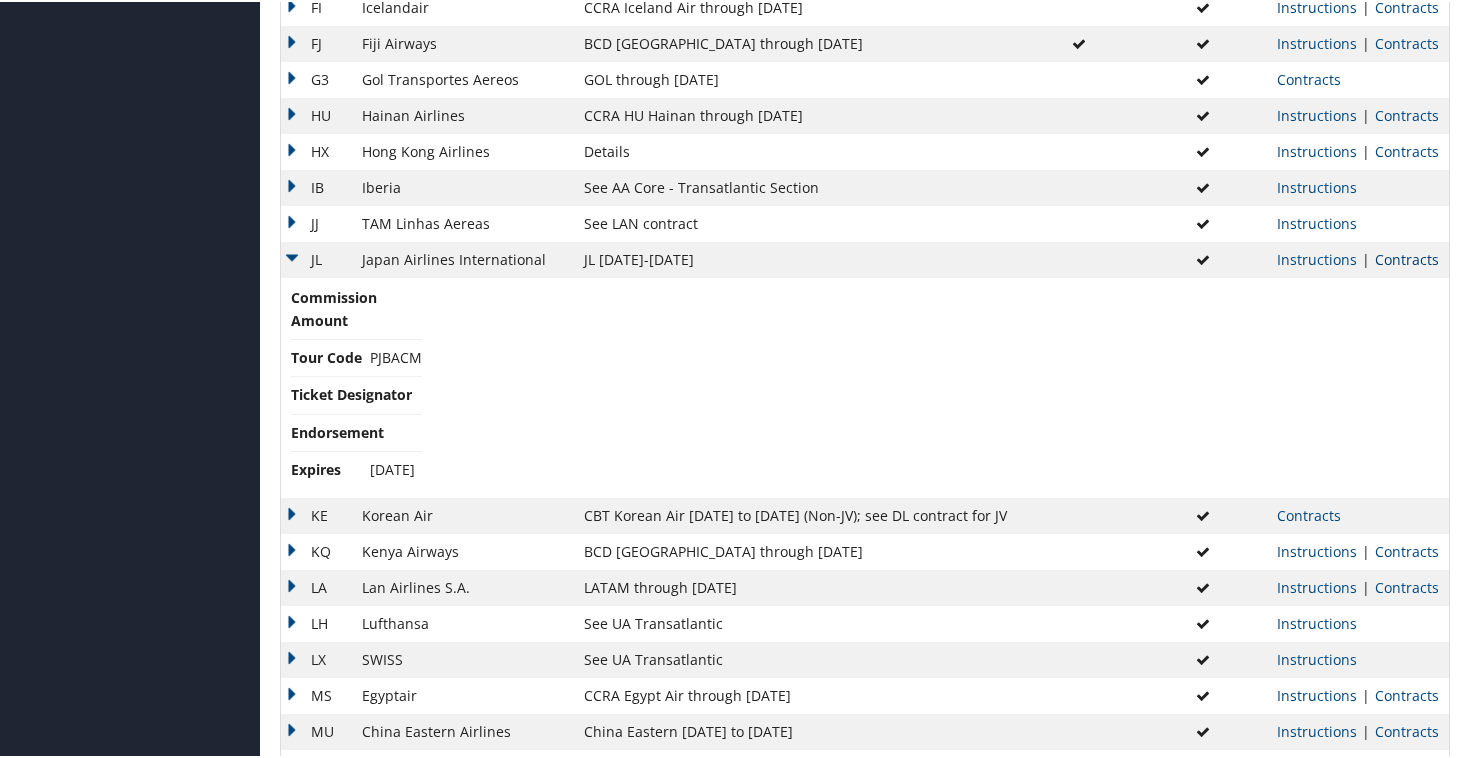 click on "Contracts" at bounding box center (1407, 257) 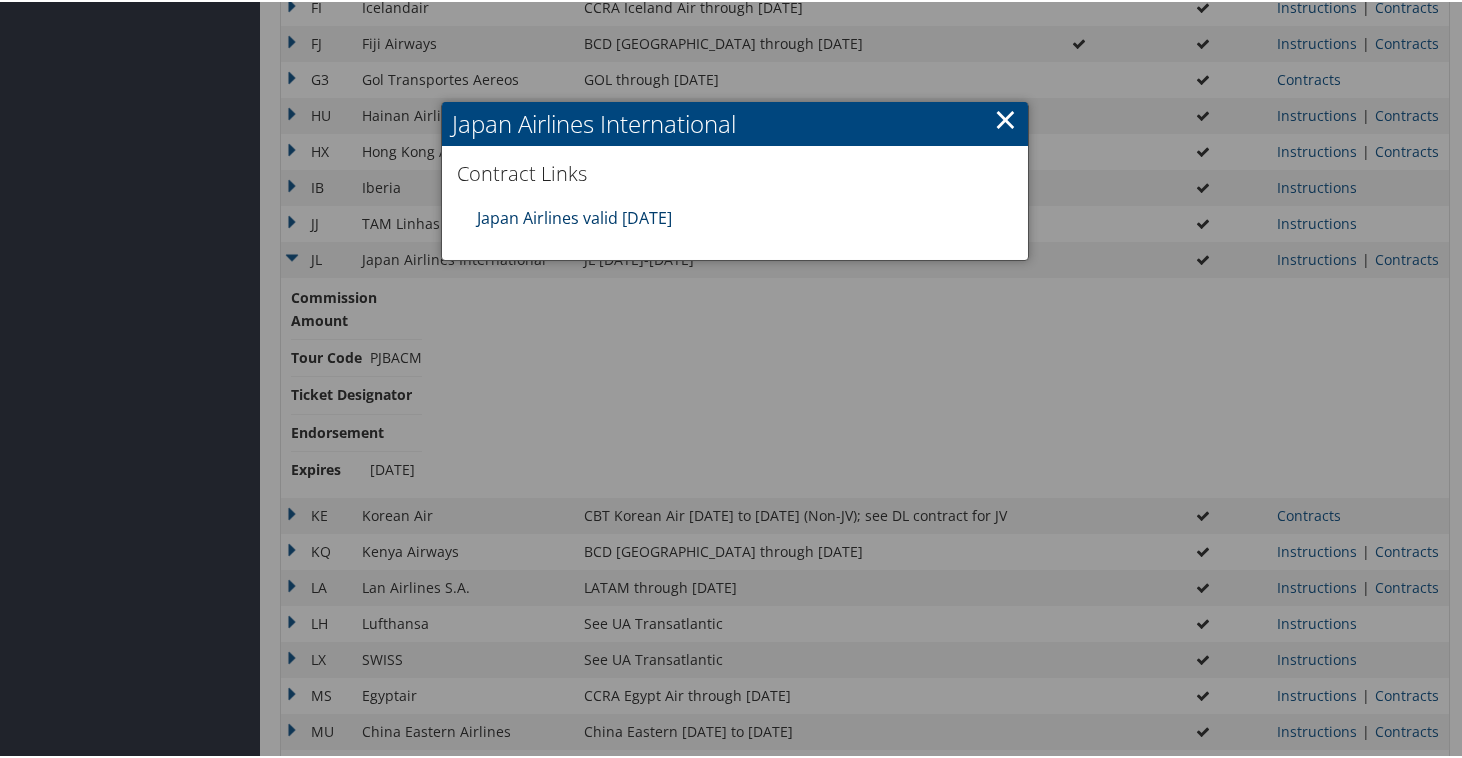 click on "Japan Airlines valid 30jun26" at bounding box center [574, 216] 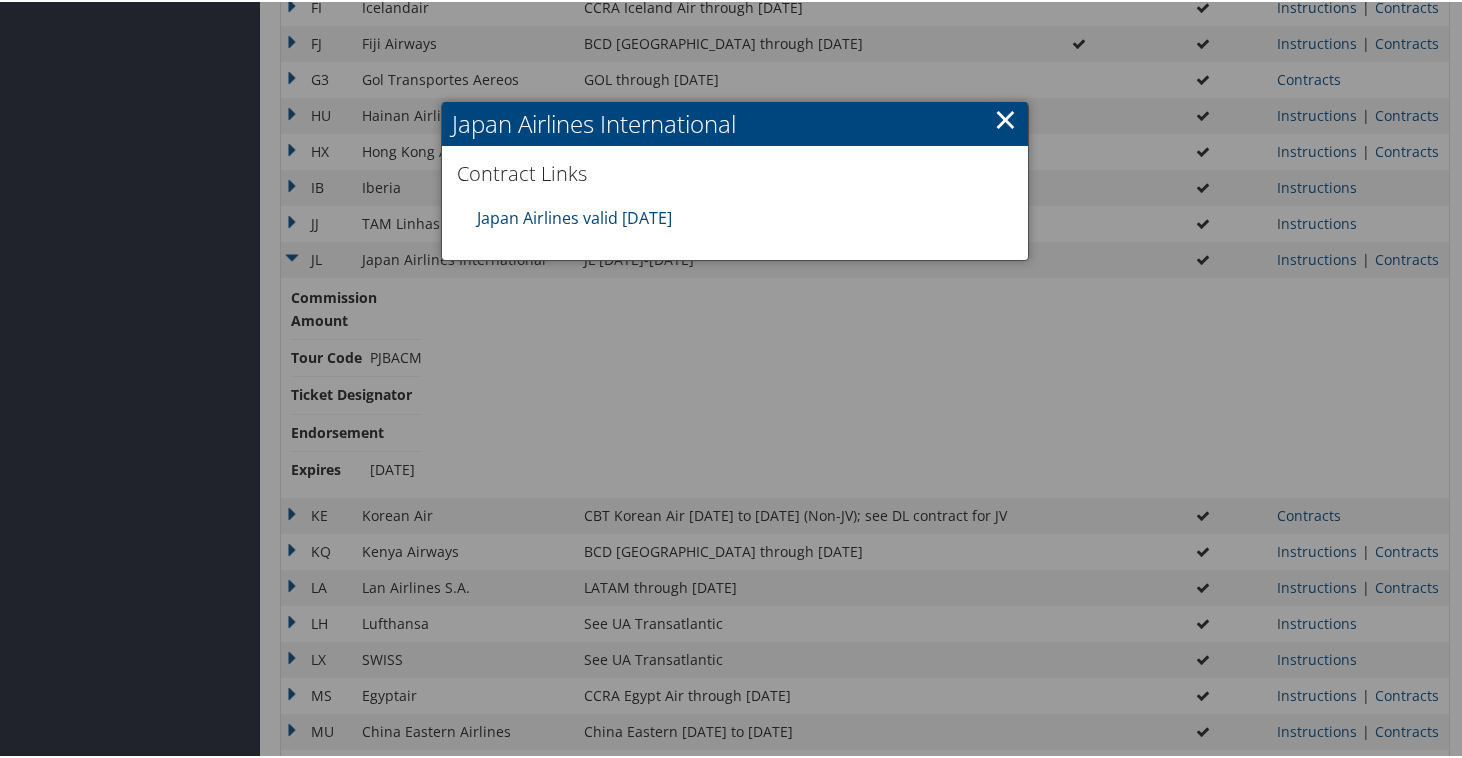 click on "×" at bounding box center [1005, 117] 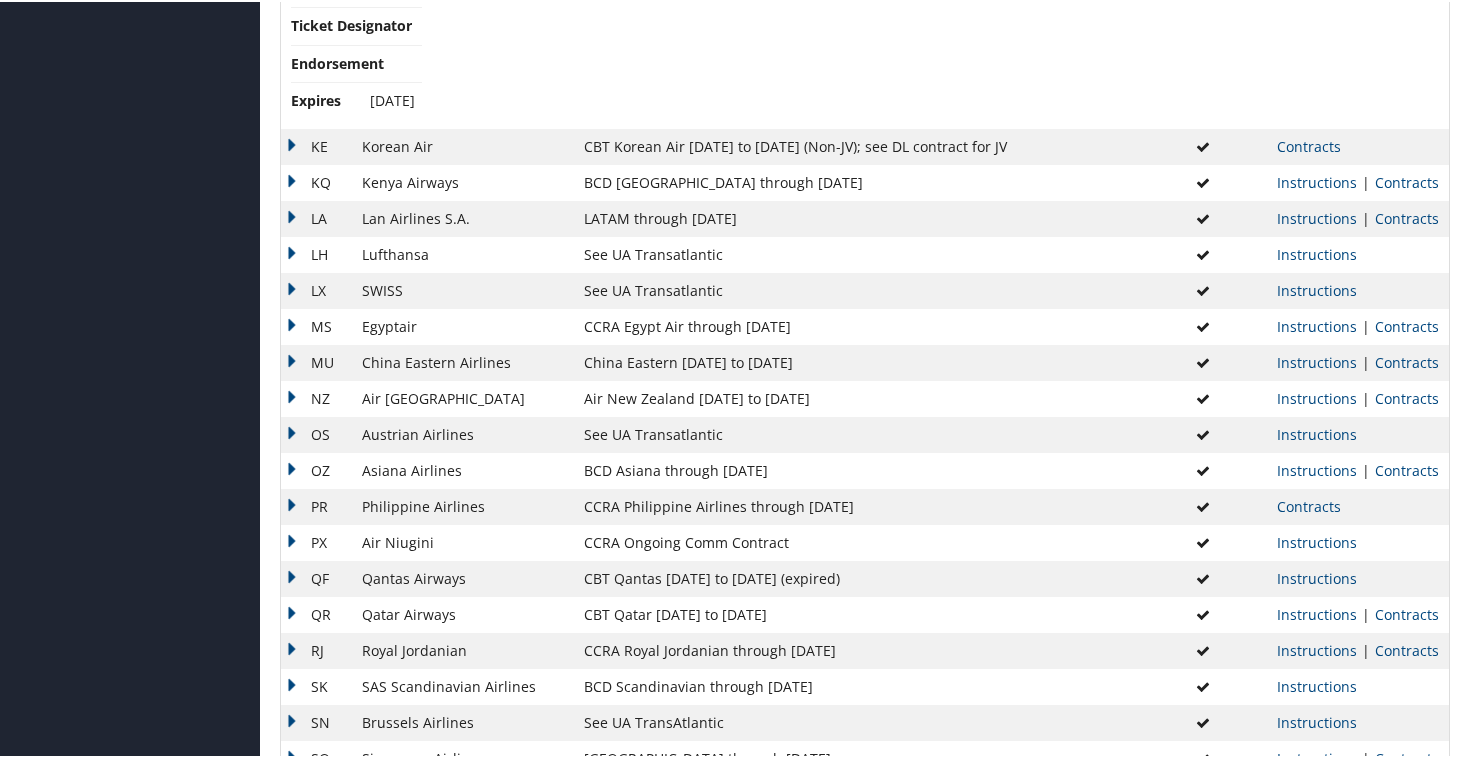 scroll, scrollTop: 1205, scrollLeft: 0, axis: vertical 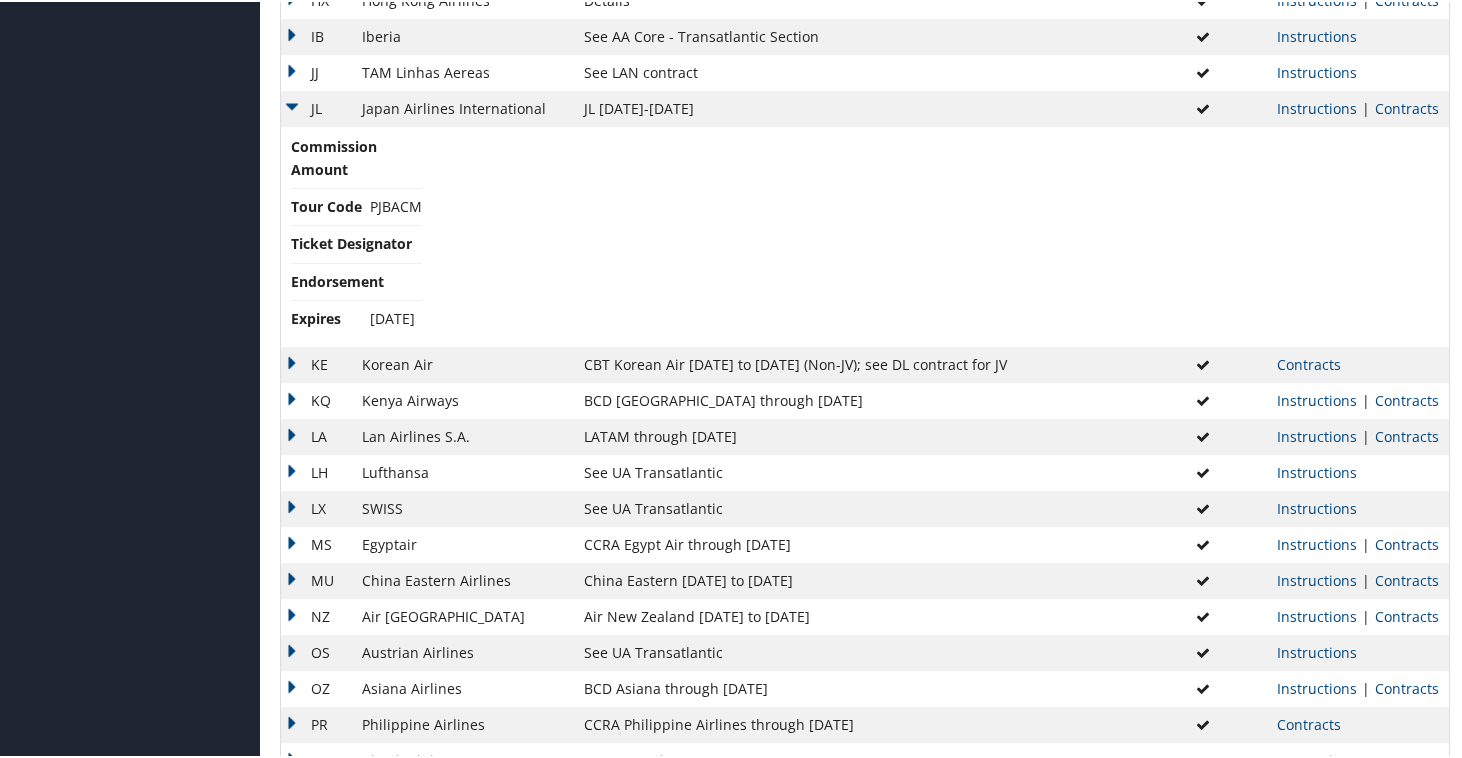 click on "JL" at bounding box center [316, 107] 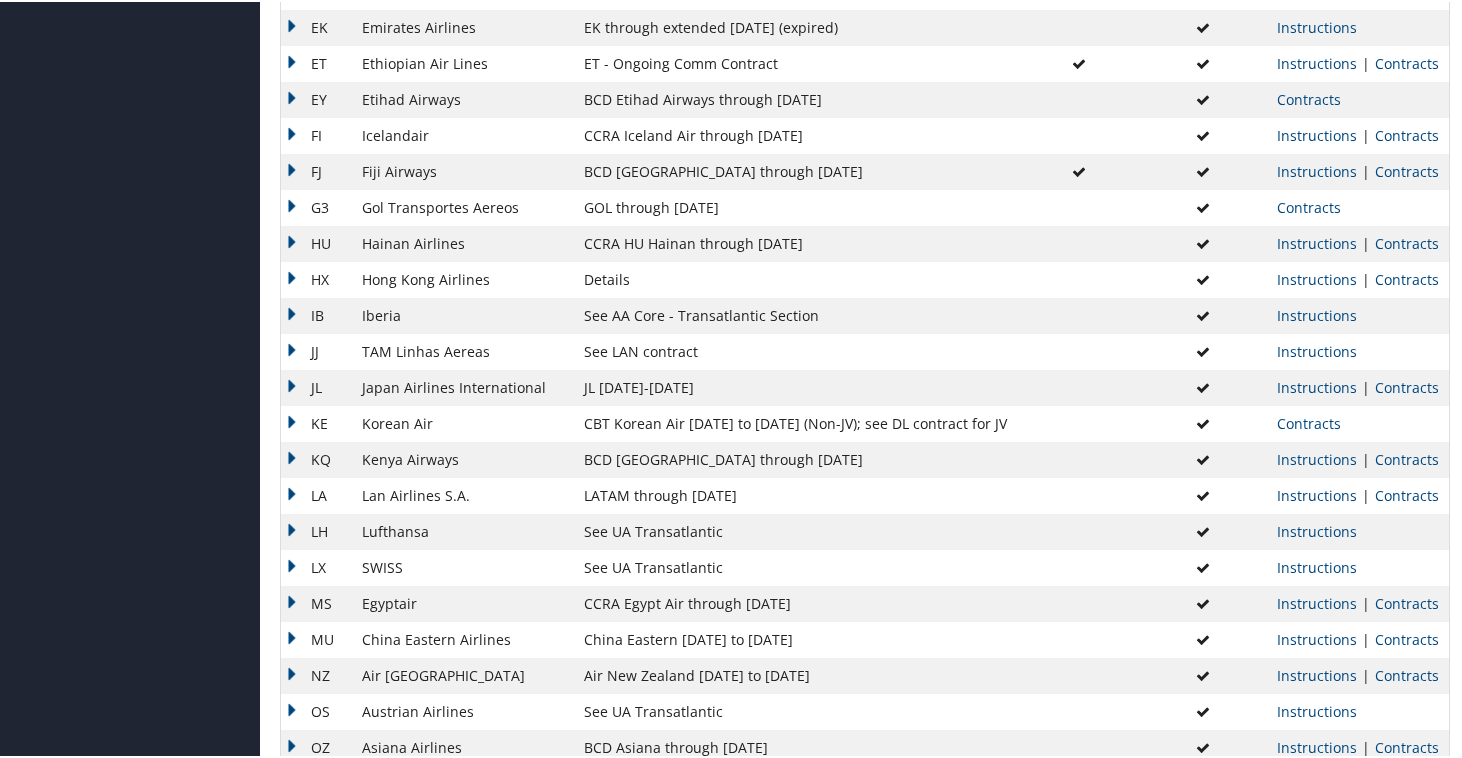 scroll, scrollTop: 801, scrollLeft: 0, axis: vertical 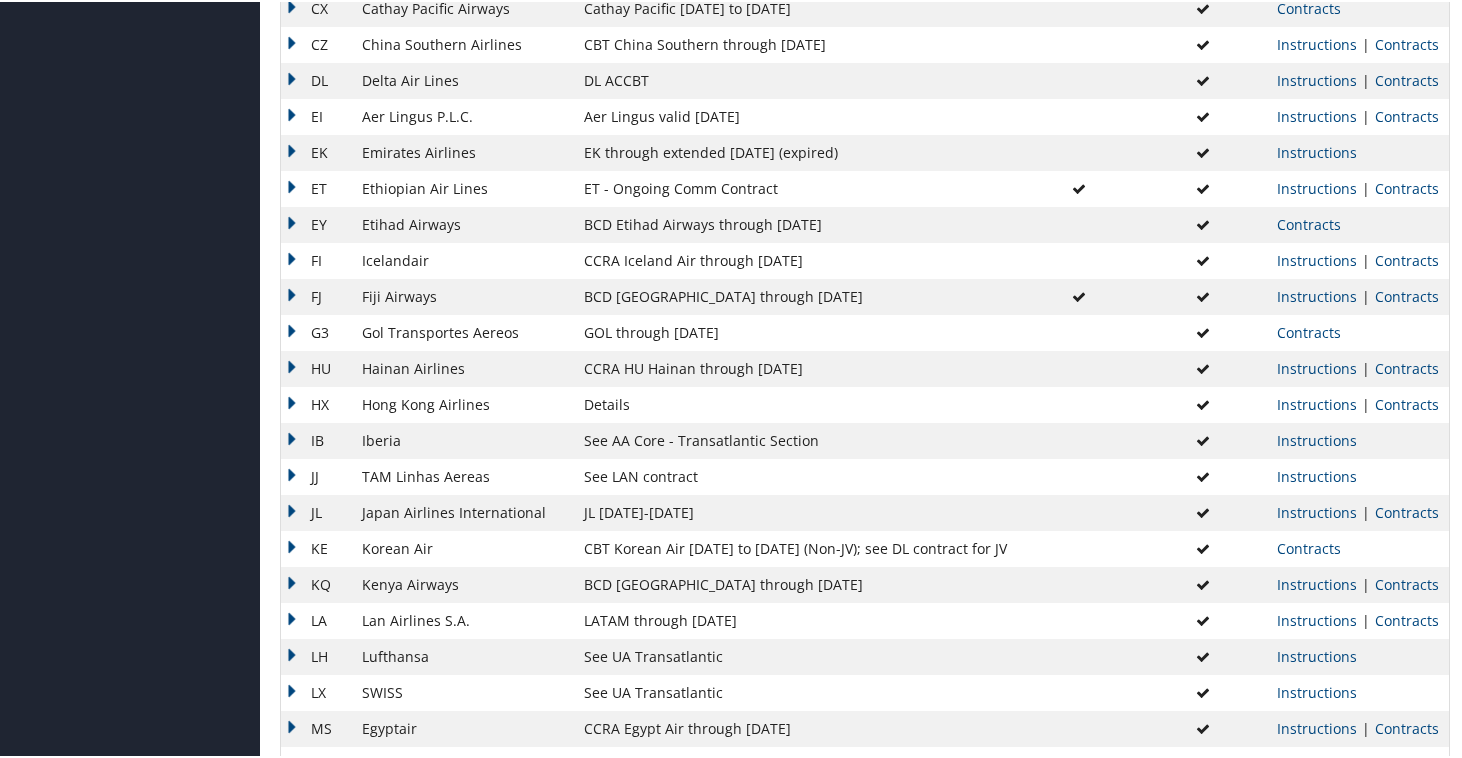 click on "EI" at bounding box center [316, 115] 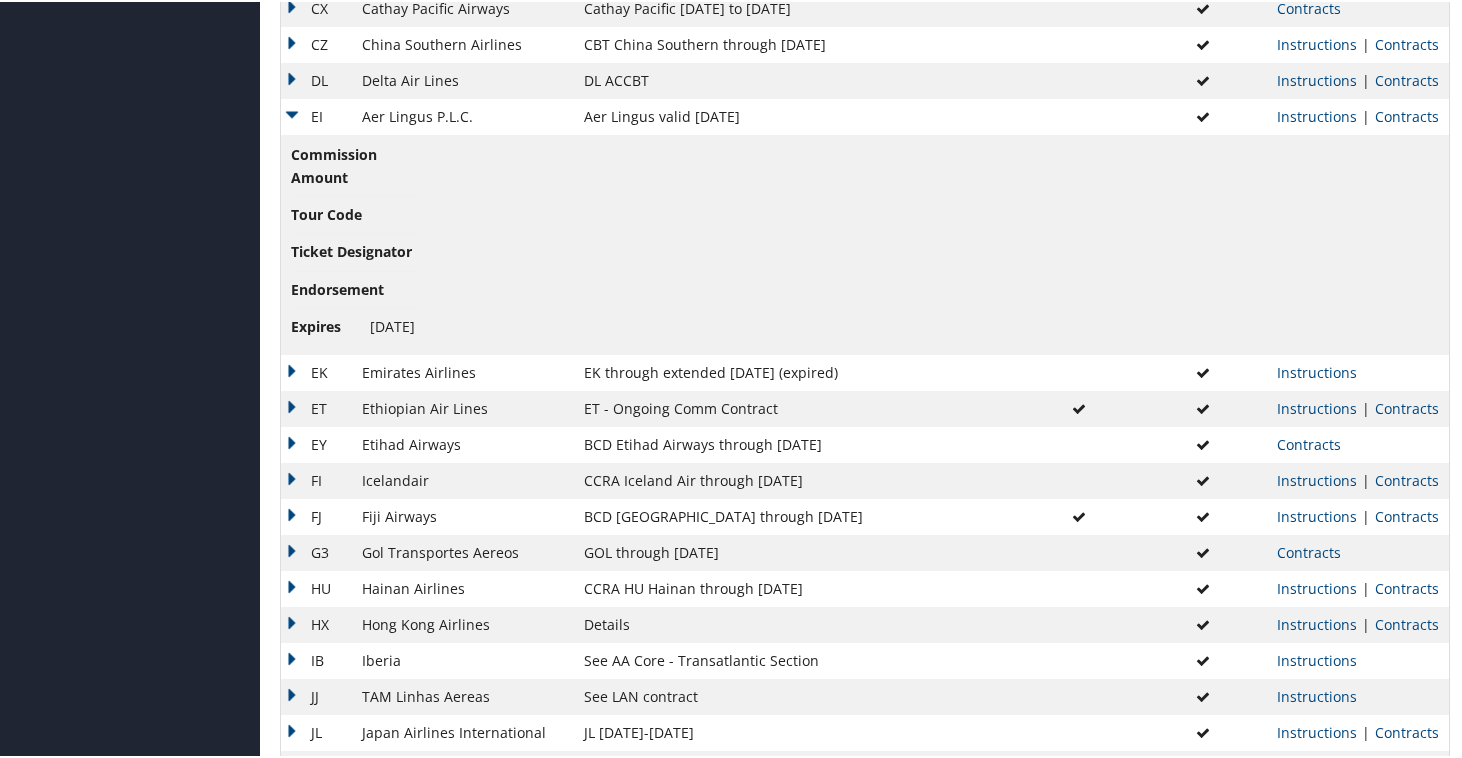 click on "Instructions | Contracts" at bounding box center (1358, 115) 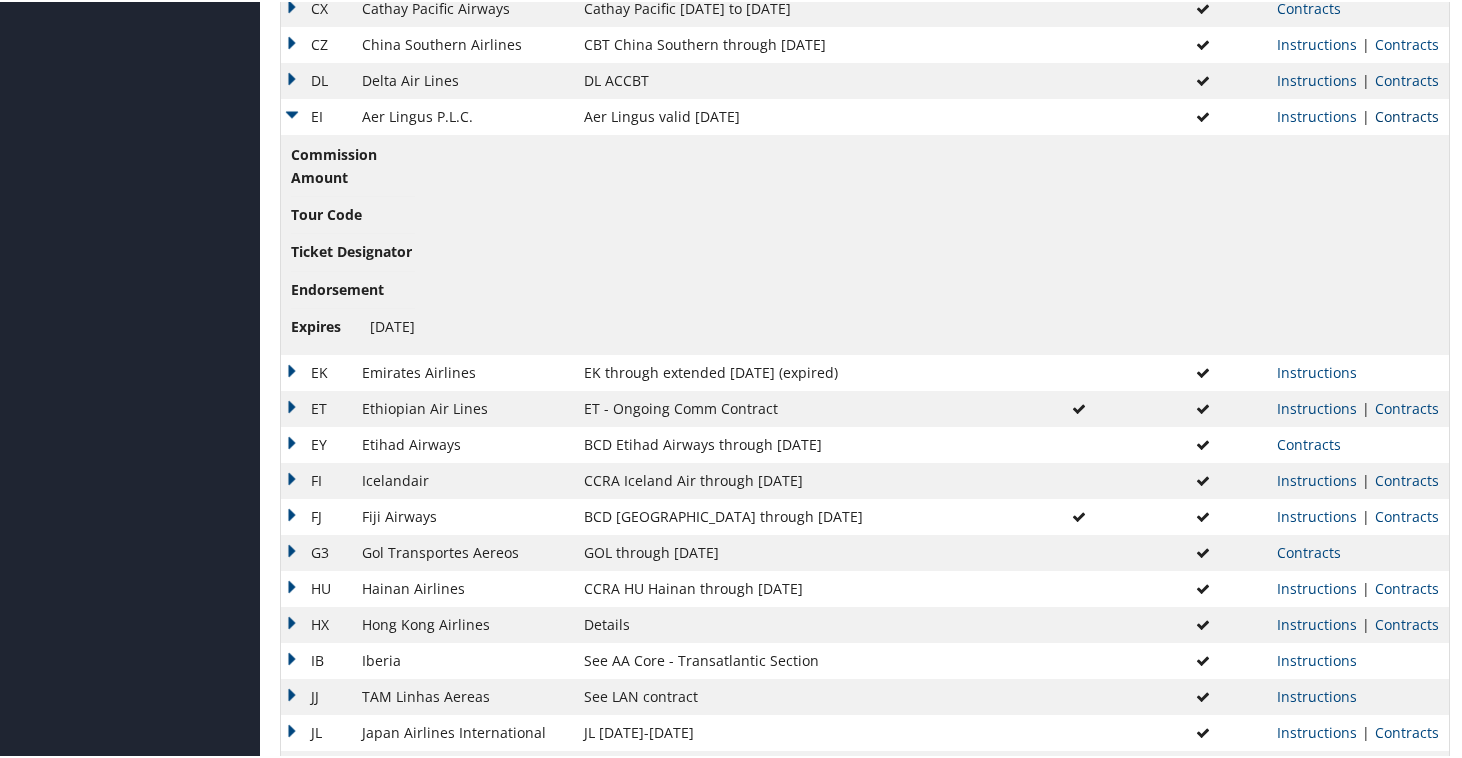 click on "Contracts" at bounding box center (1407, 114) 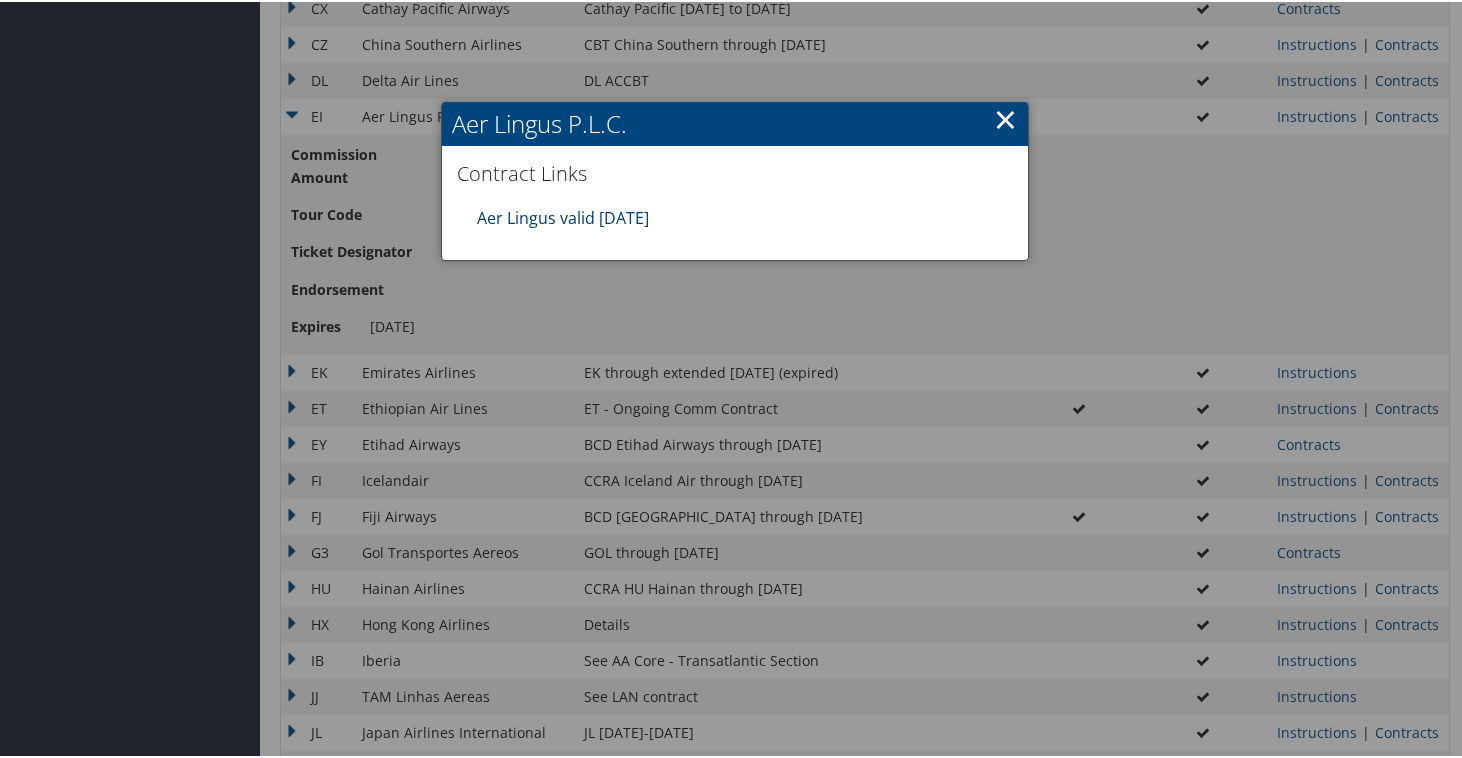 click on "Aer Lingus valid 30jun26" at bounding box center [563, 216] 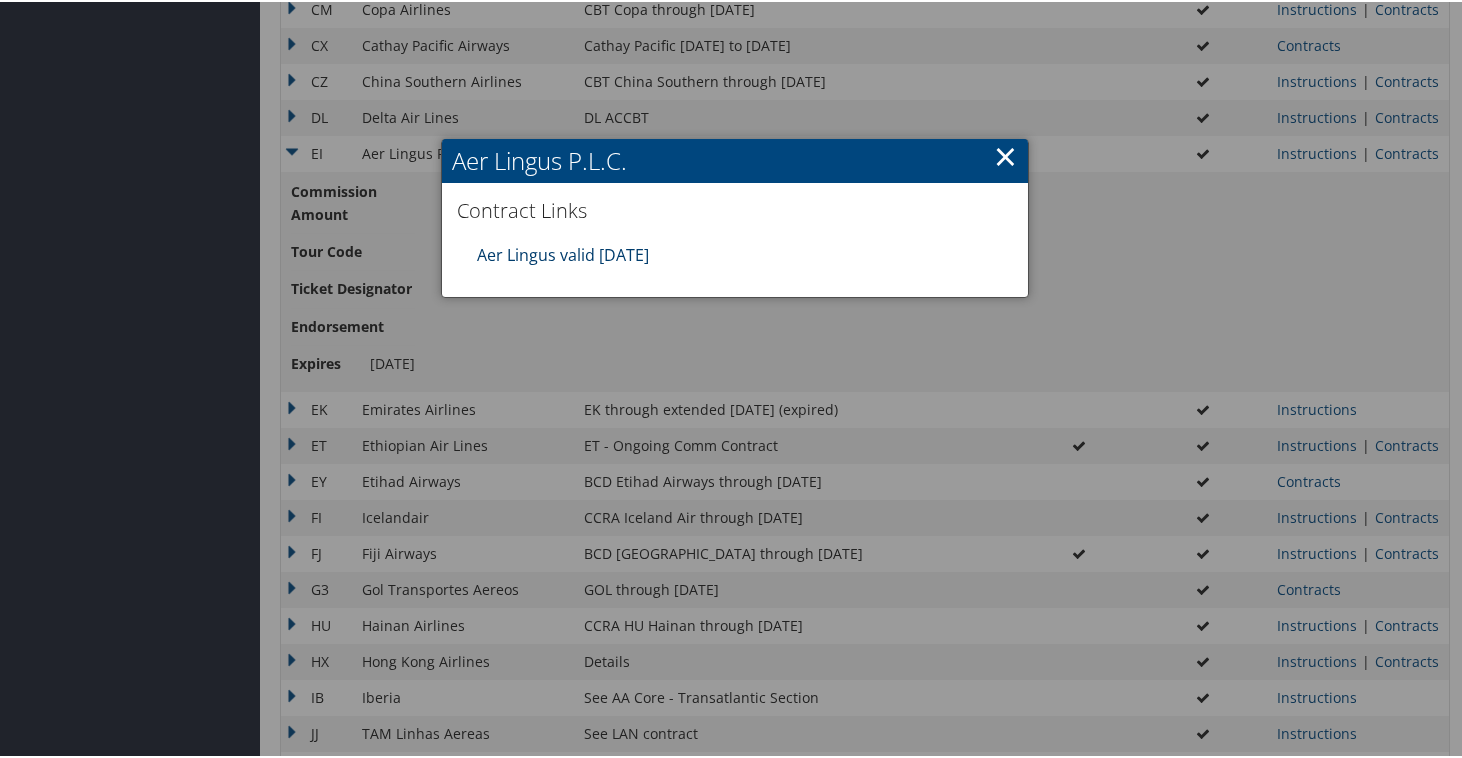 scroll, scrollTop: 740, scrollLeft: 0, axis: vertical 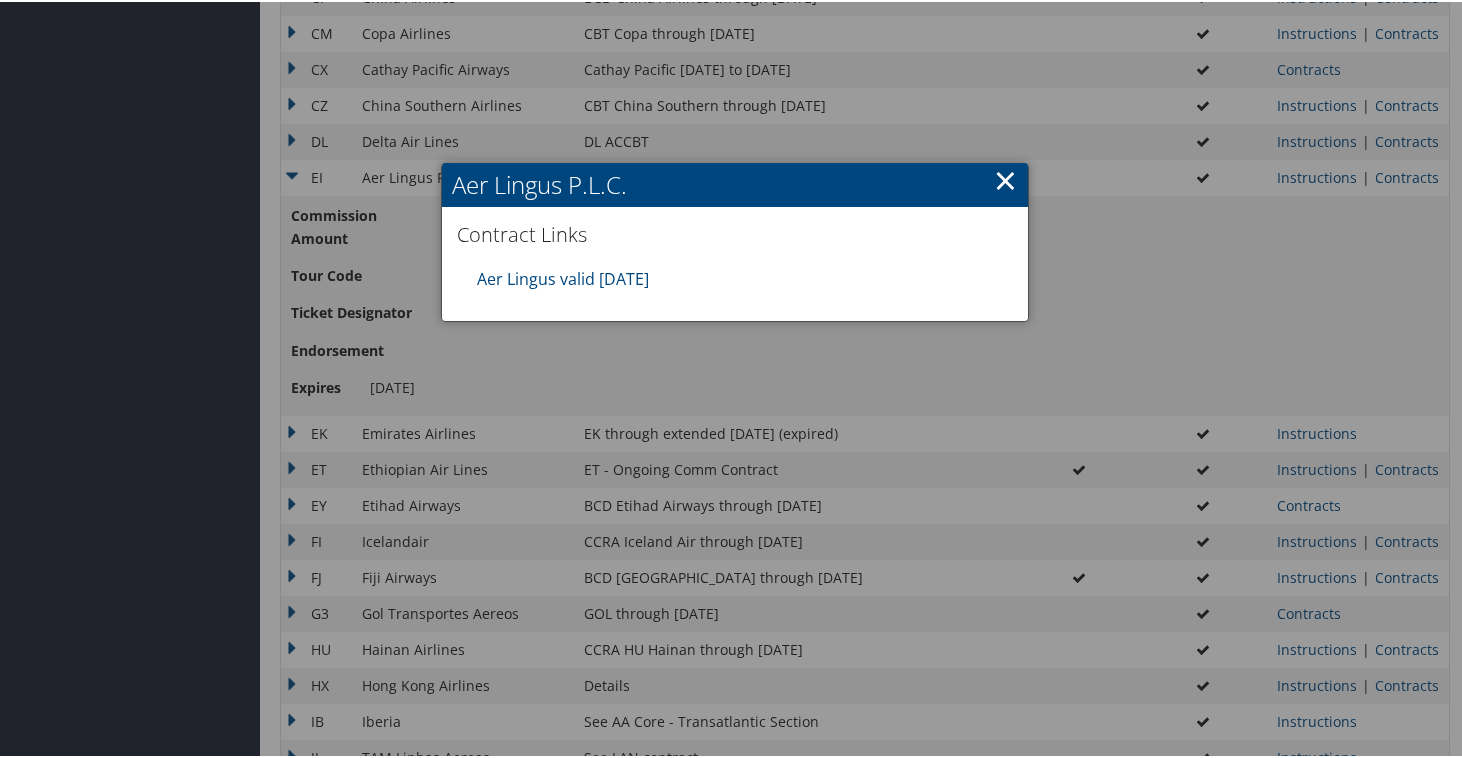 click on "×" at bounding box center (1005, 178) 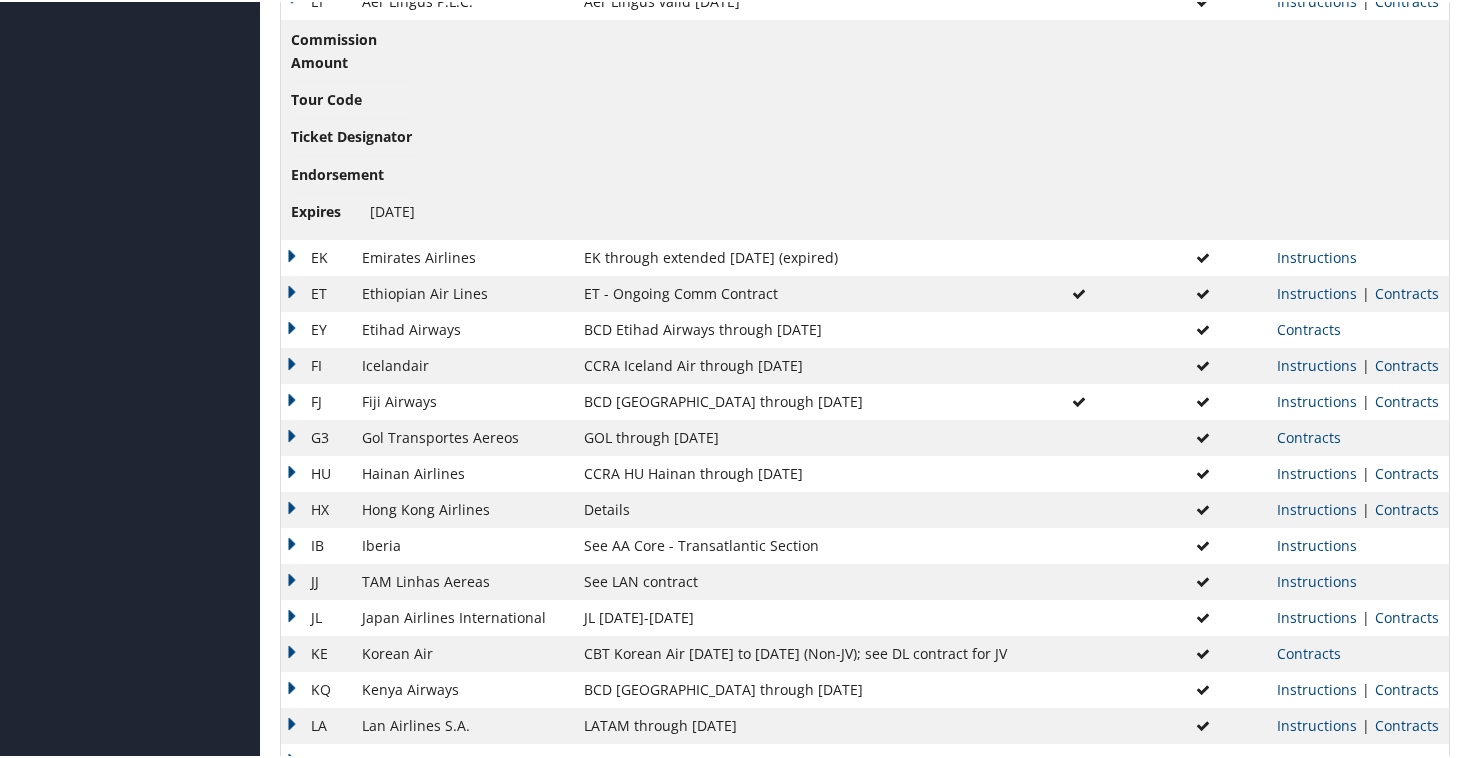 scroll, scrollTop: 0, scrollLeft: 0, axis: both 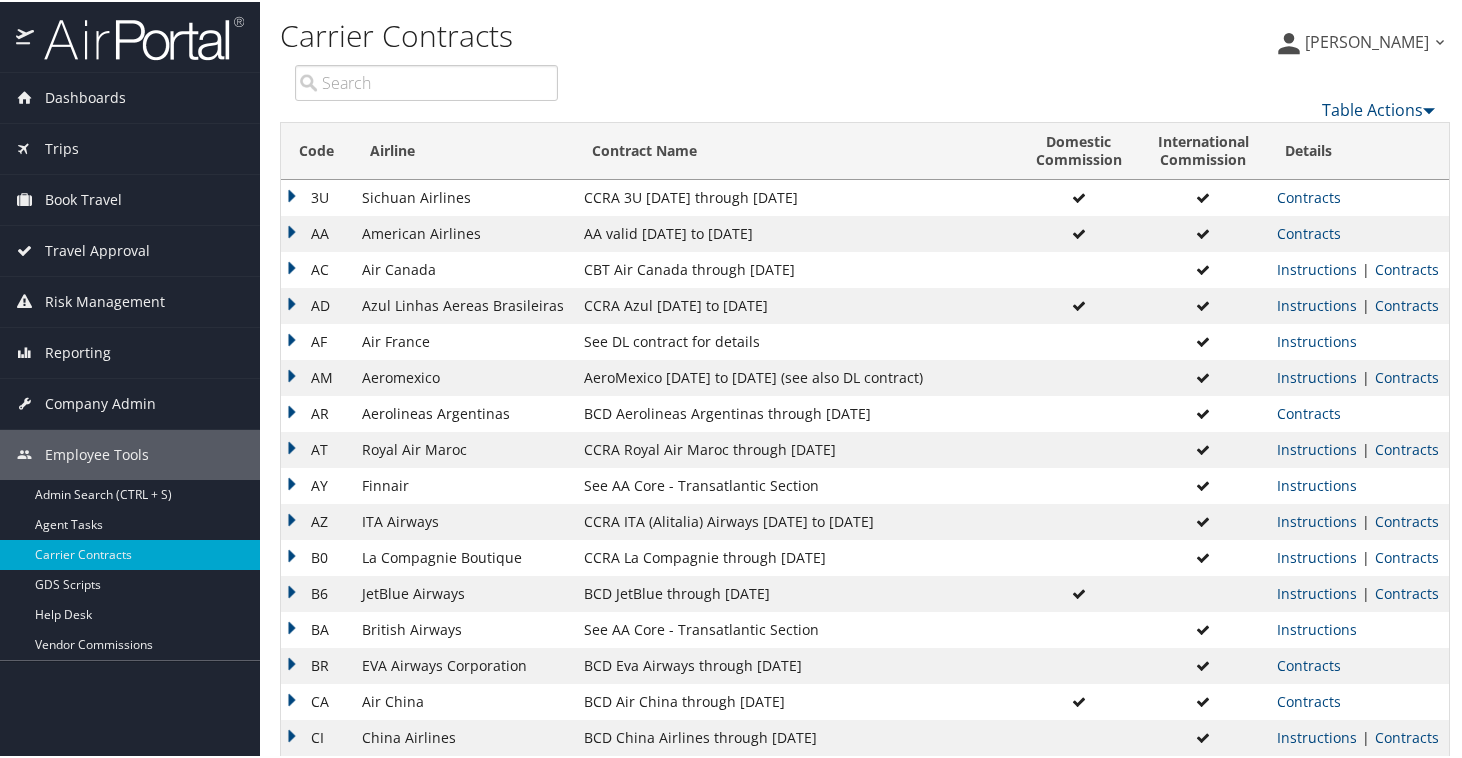 click on "AA" at bounding box center (316, 232) 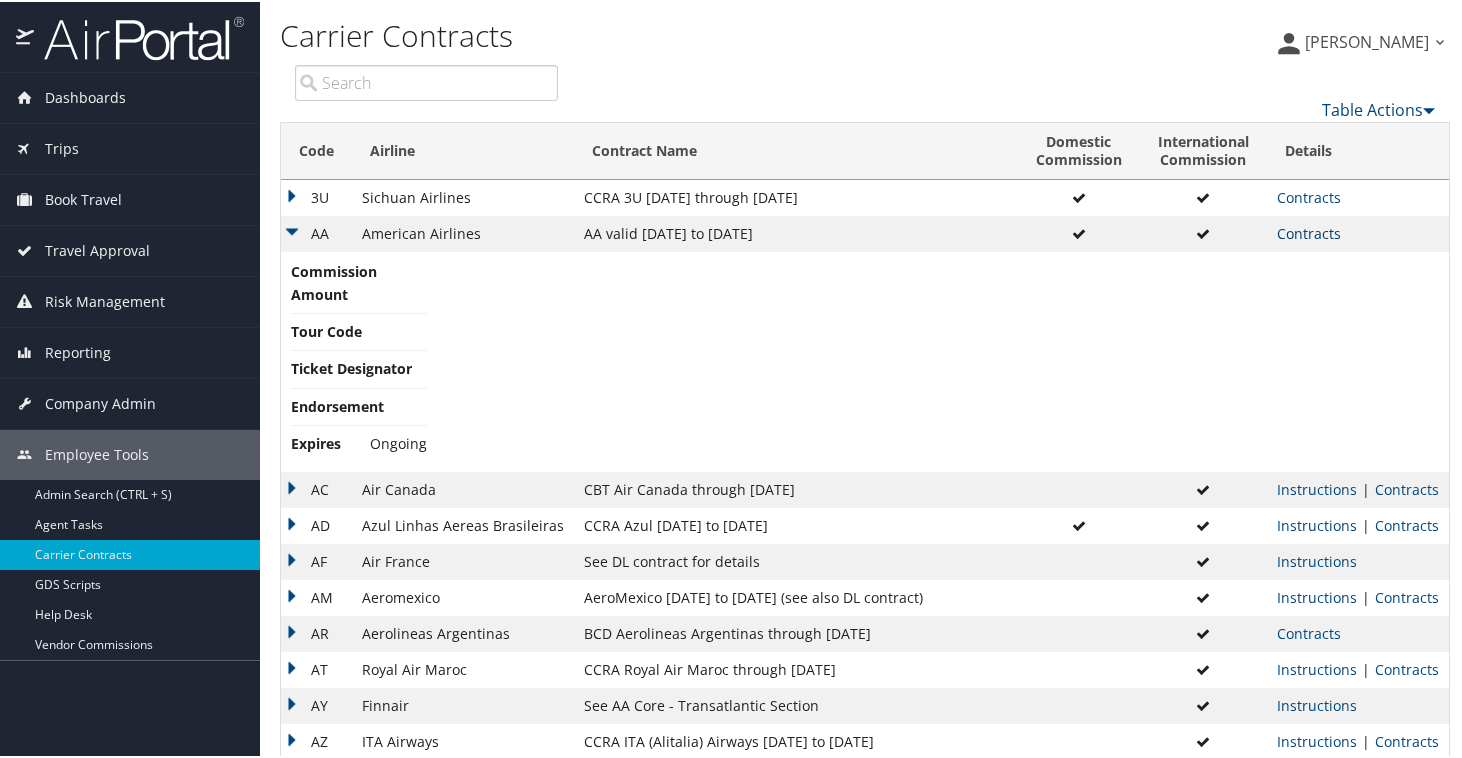 click on "Contracts" at bounding box center [1309, 231] 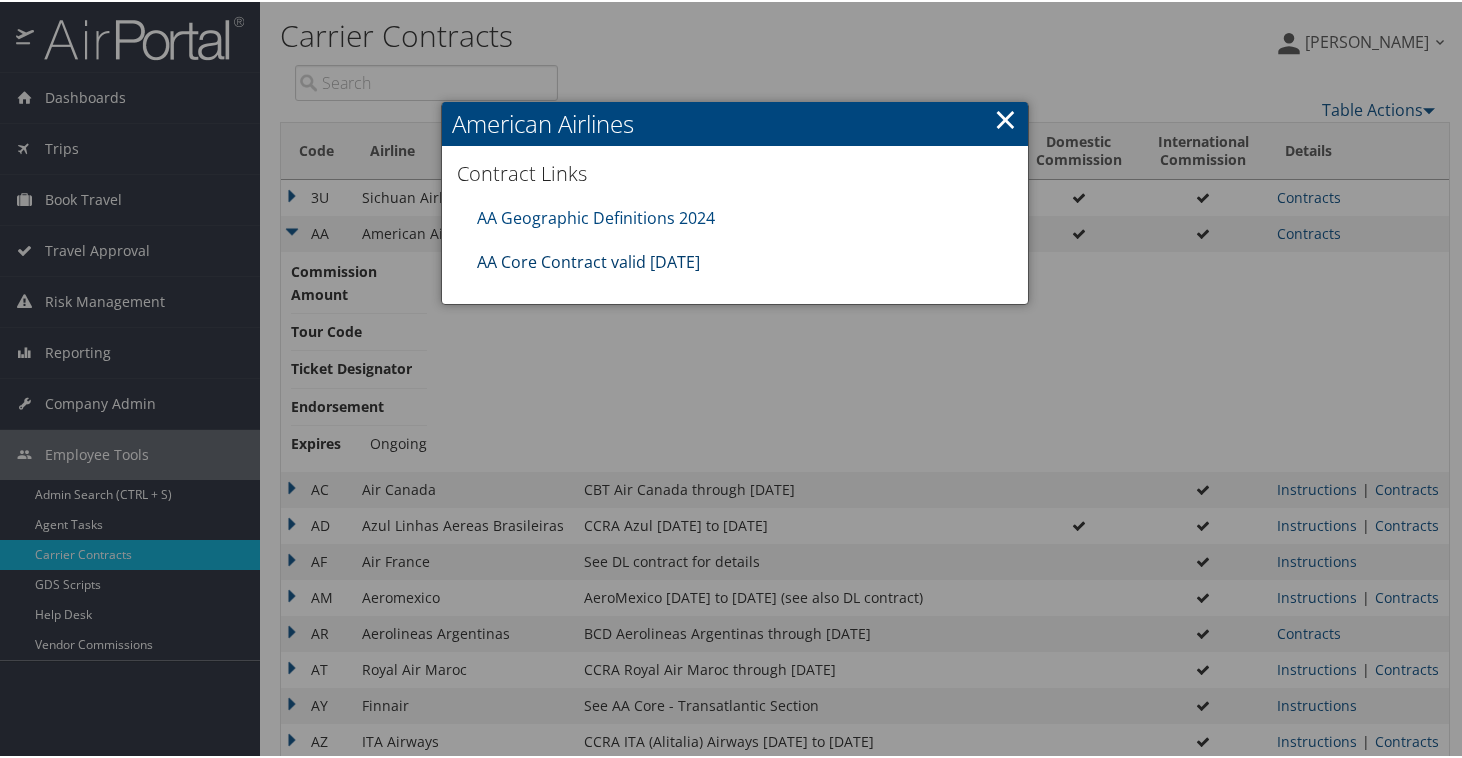 click on "AA Core Contract valid 30jun26" at bounding box center [588, 260] 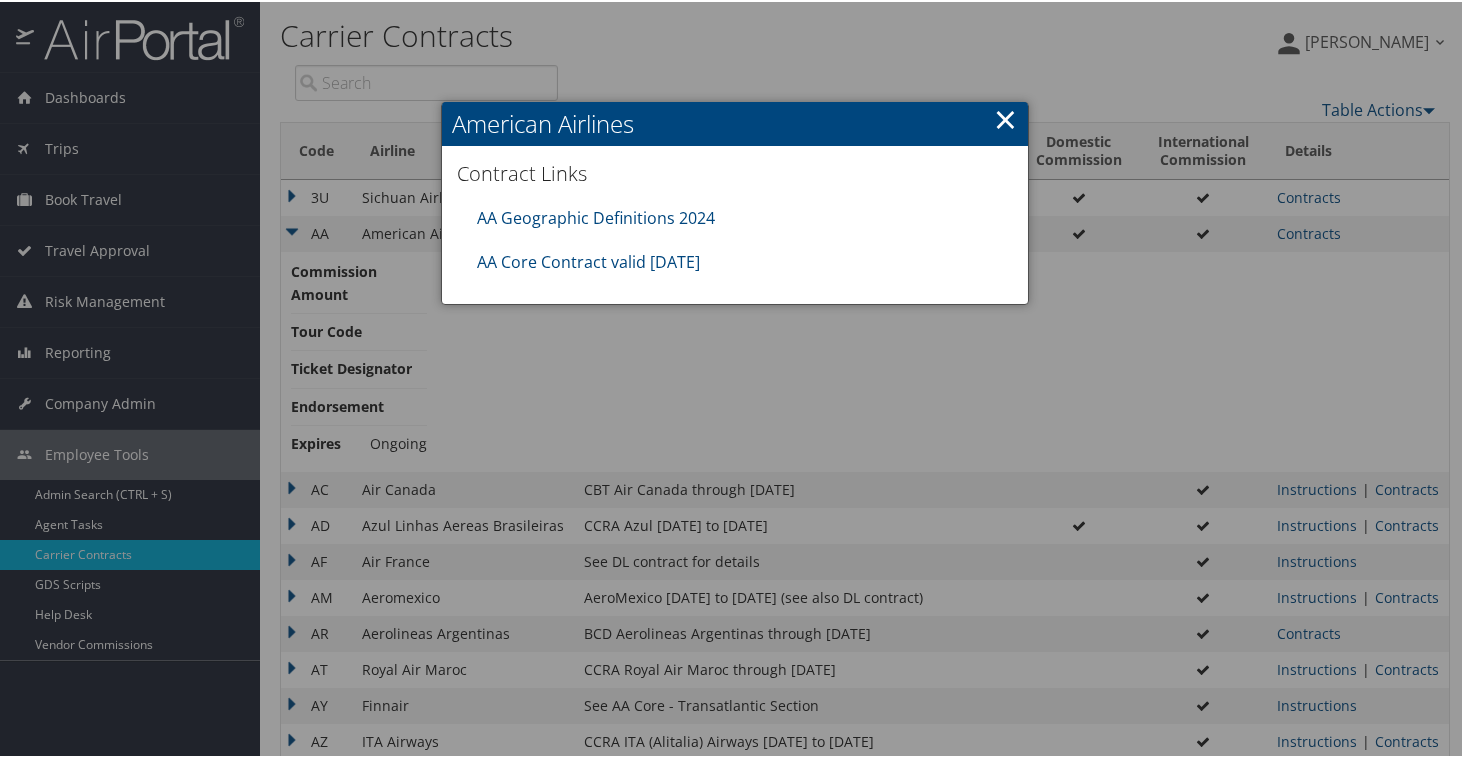 click on "×" at bounding box center [1005, 117] 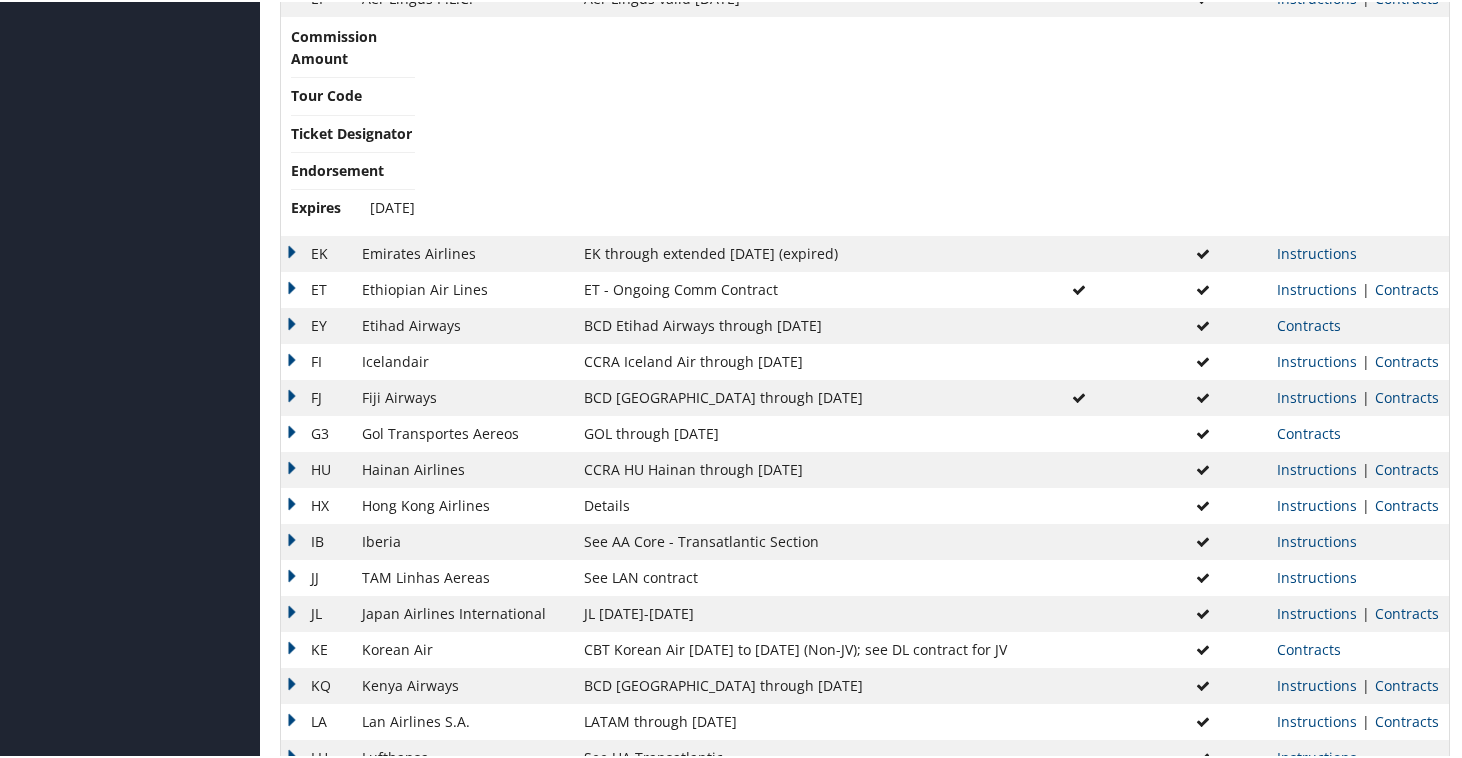 scroll, scrollTop: 845, scrollLeft: 0, axis: vertical 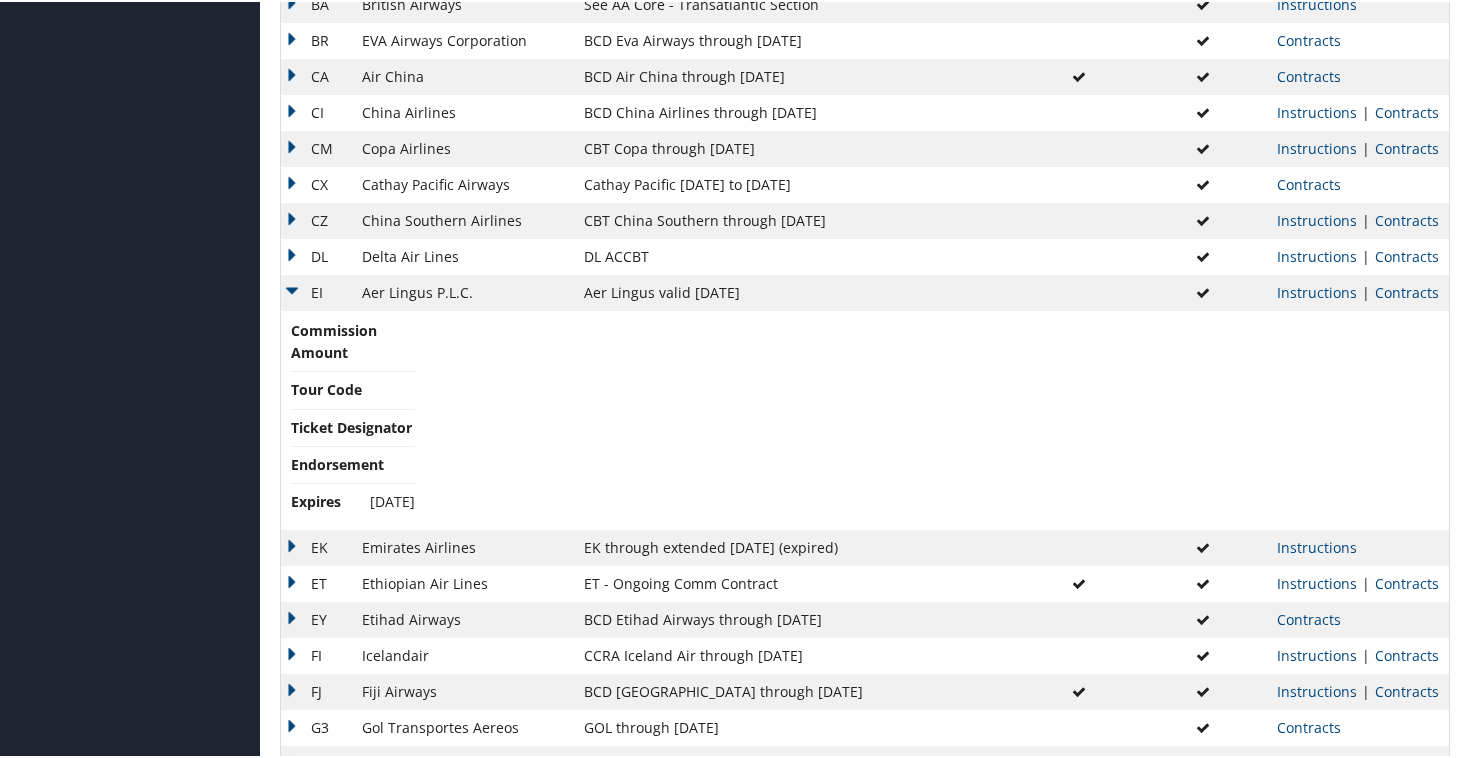 click on "EI" at bounding box center (316, 291) 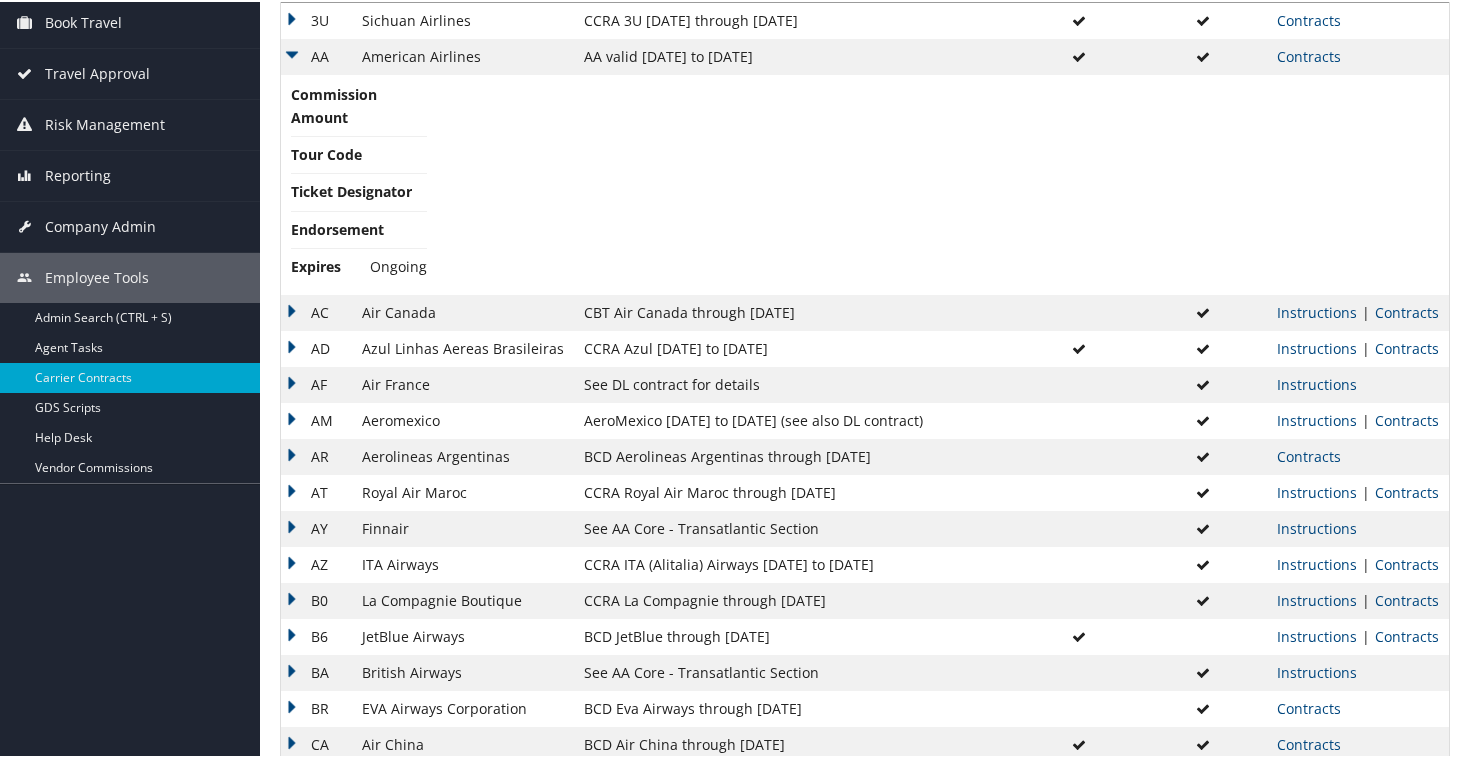 scroll, scrollTop: 0, scrollLeft: 0, axis: both 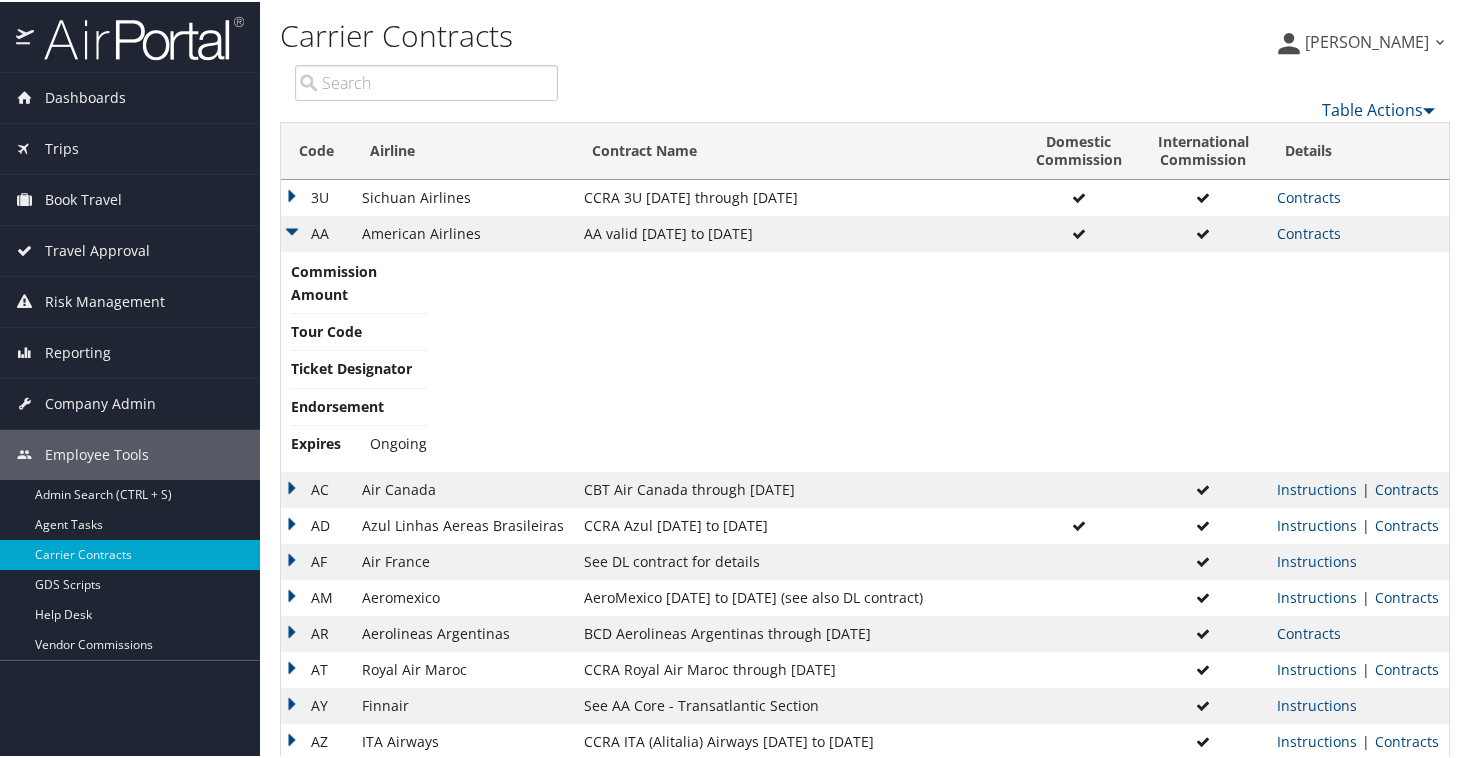 click on "AA" at bounding box center (316, 232) 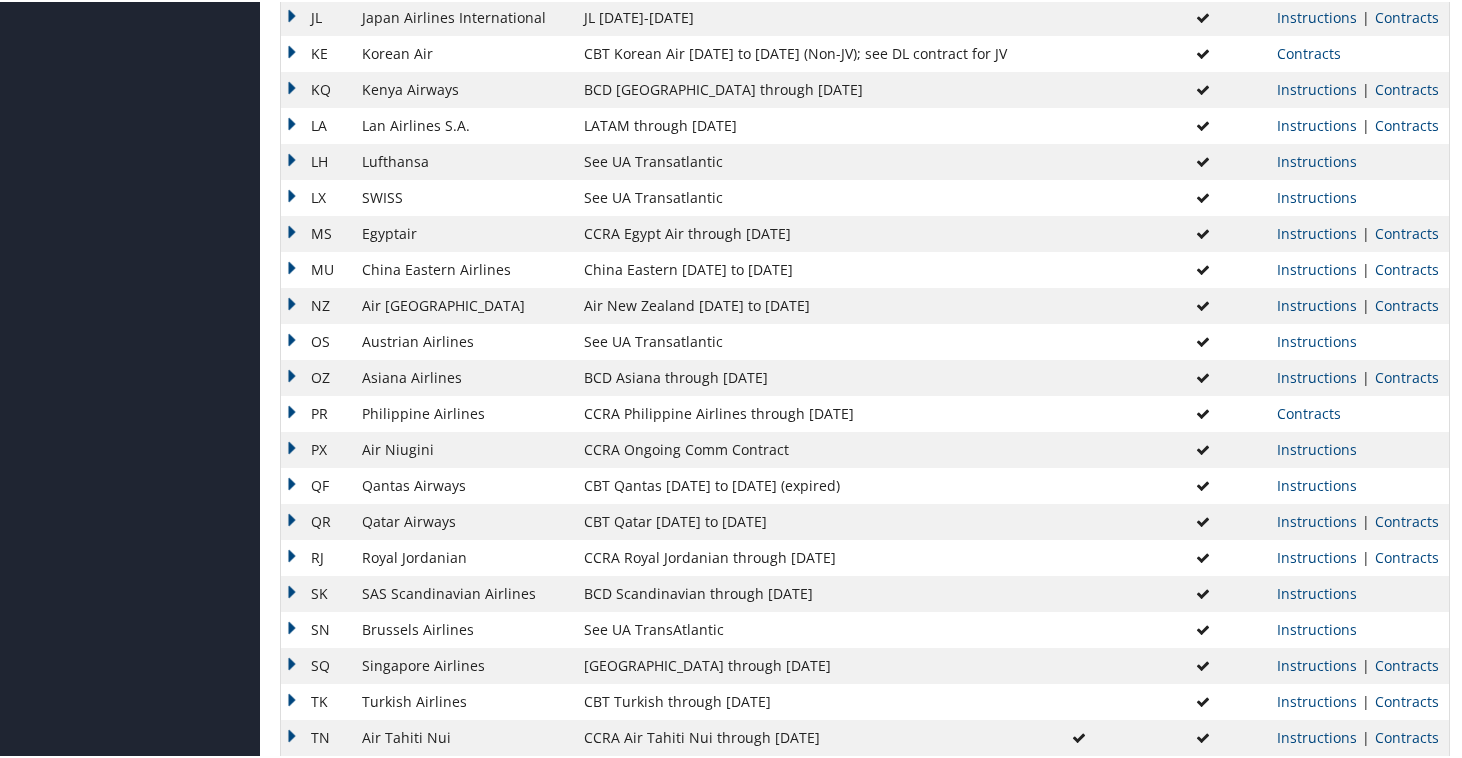 scroll, scrollTop: 1317, scrollLeft: 0, axis: vertical 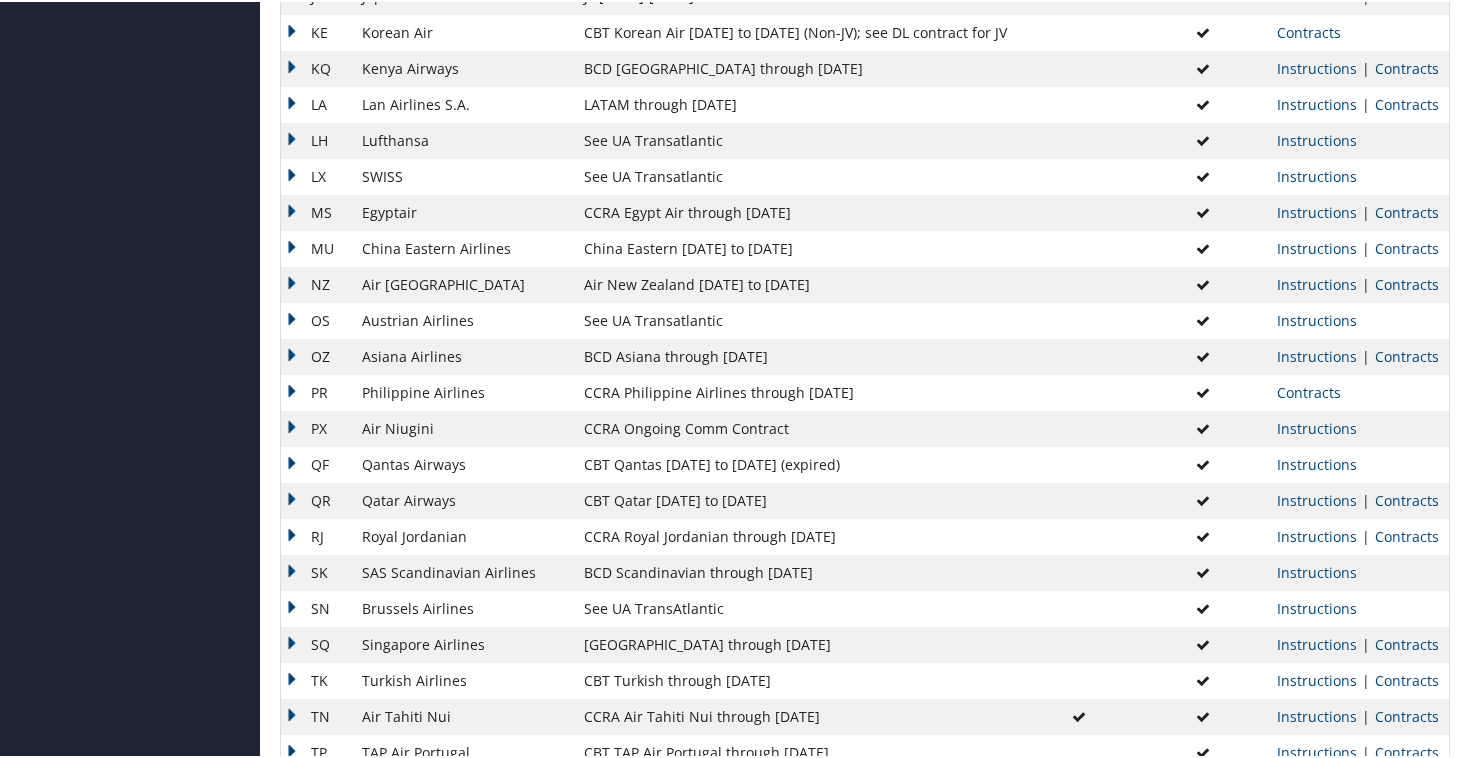 click on "QF" at bounding box center [316, 463] 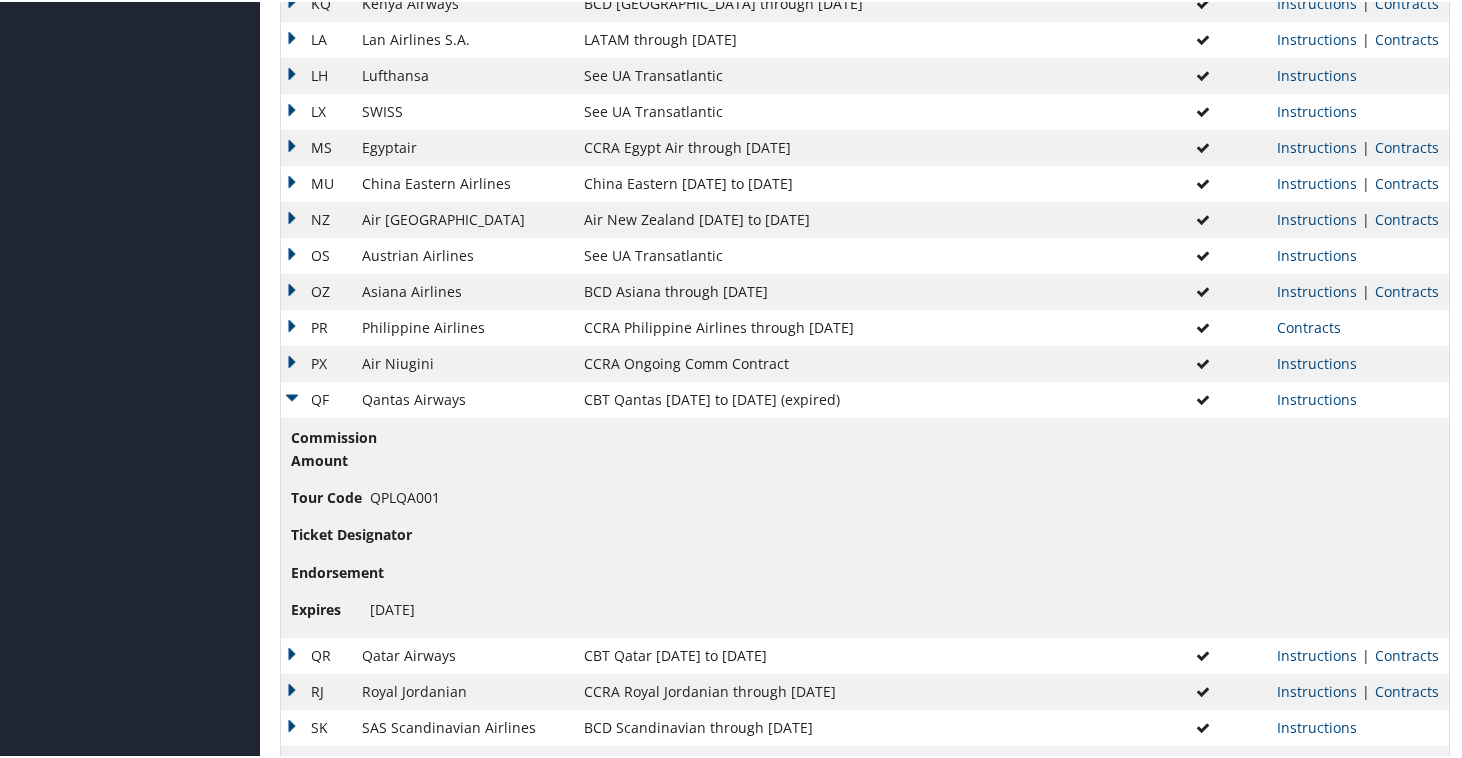 scroll, scrollTop: 1432, scrollLeft: 0, axis: vertical 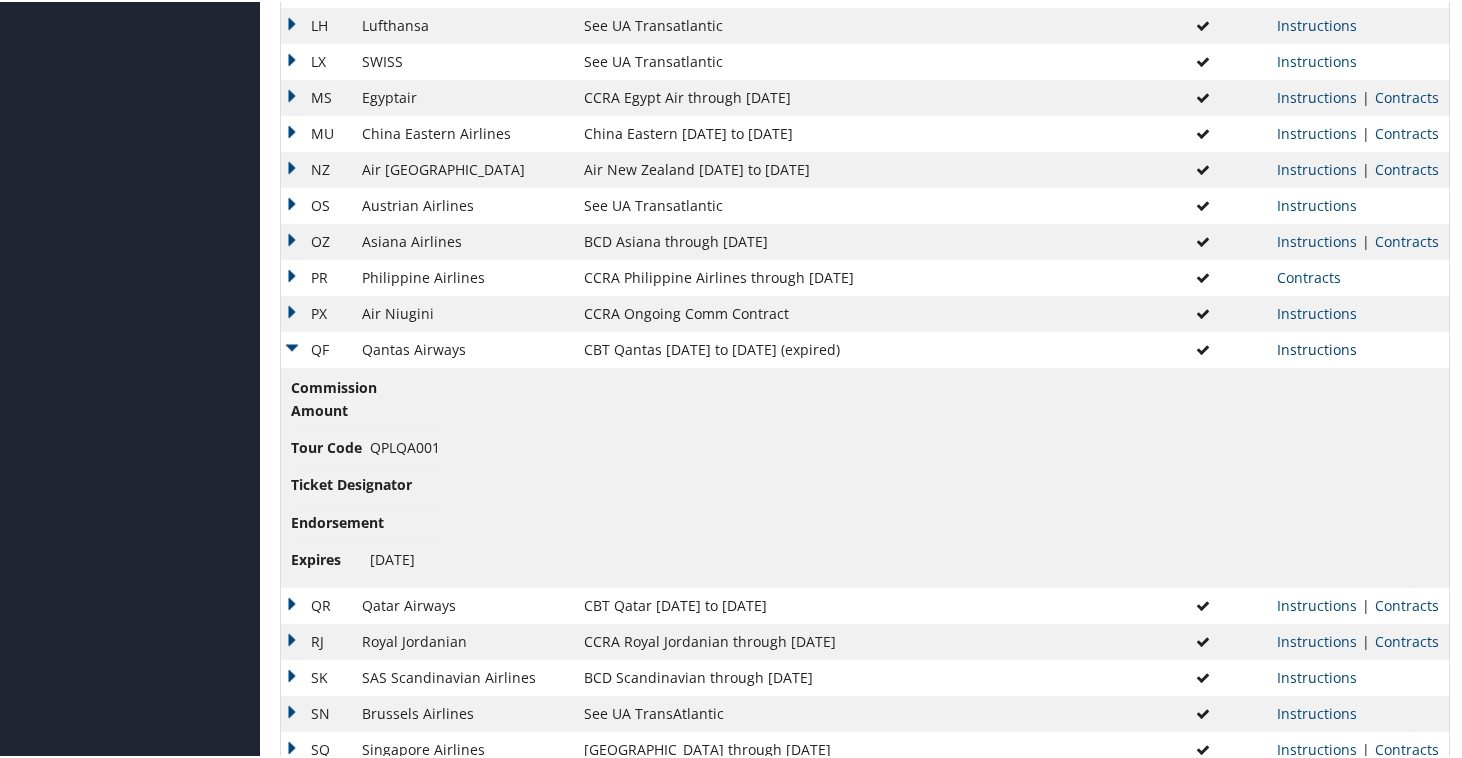 click on "Instructions" at bounding box center (1317, 347) 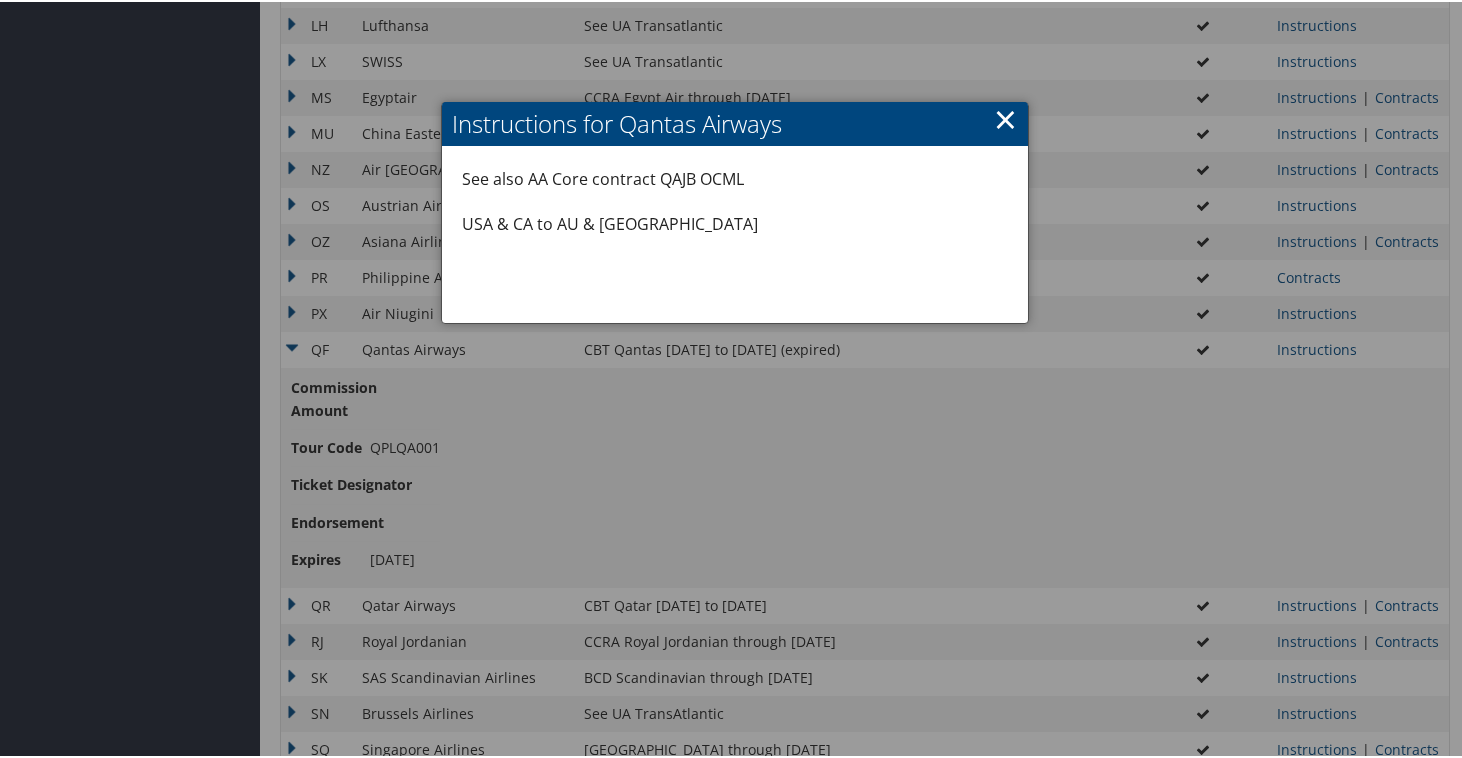 click on "×" at bounding box center [1005, 117] 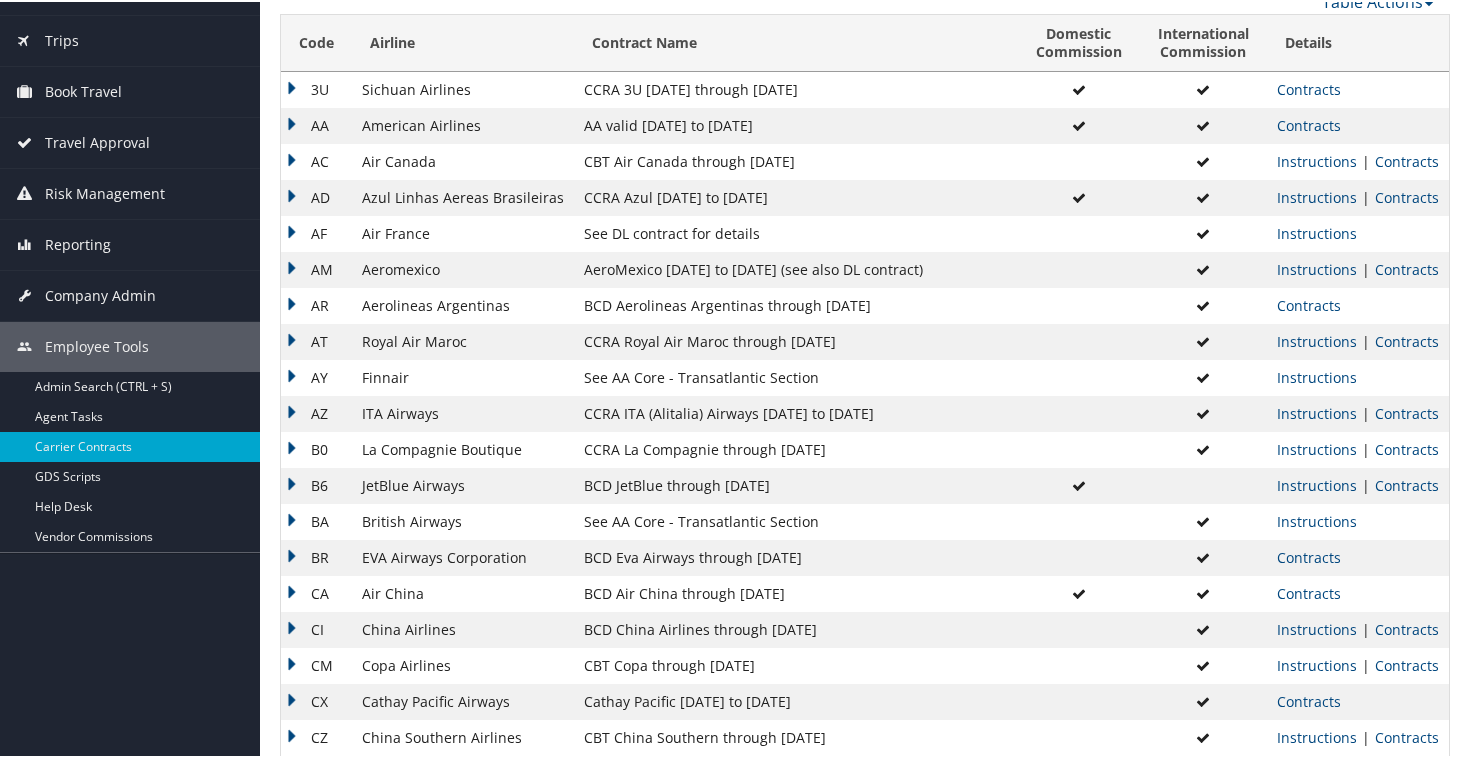 scroll, scrollTop: 0, scrollLeft: 0, axis: both 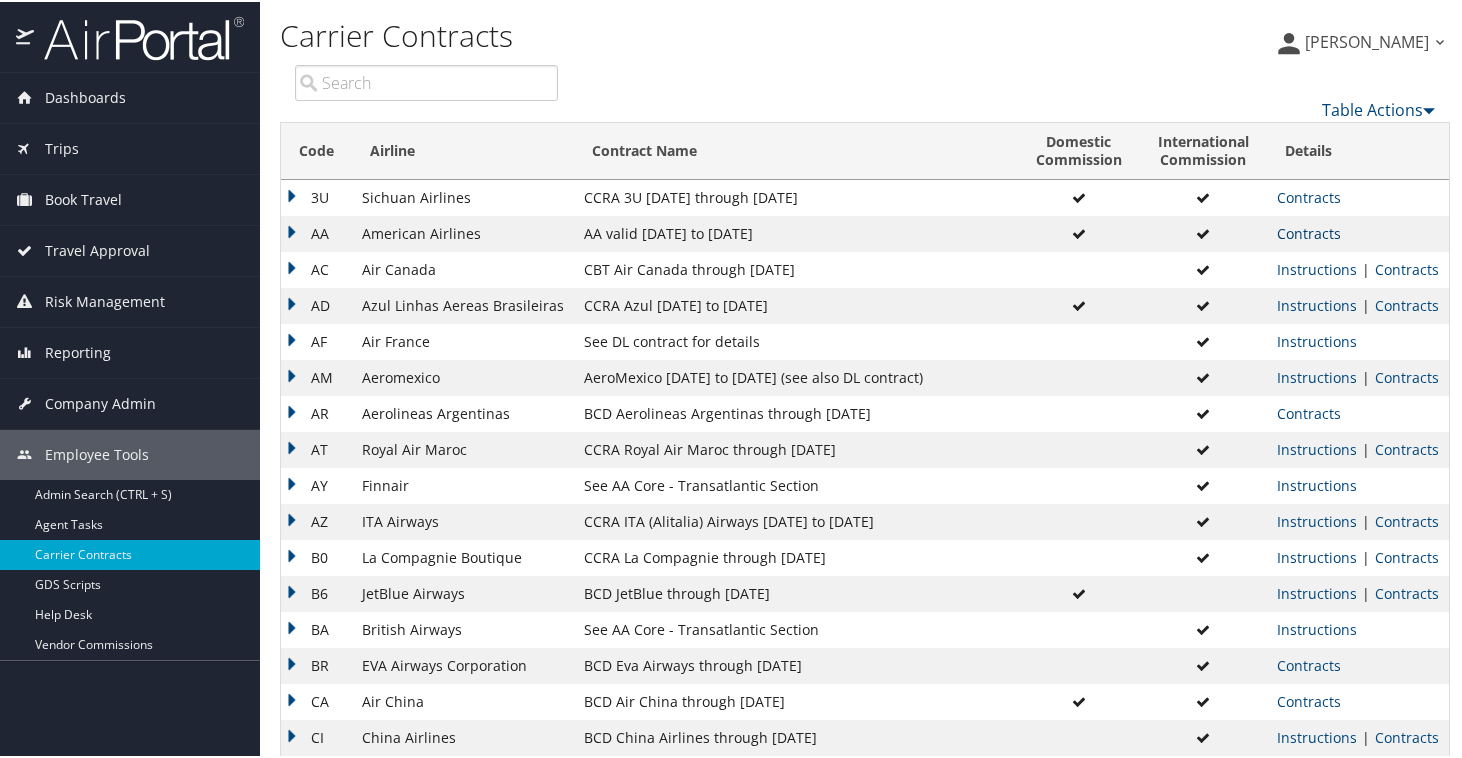 click on "Contracts" at bounding box center (1309, 231) 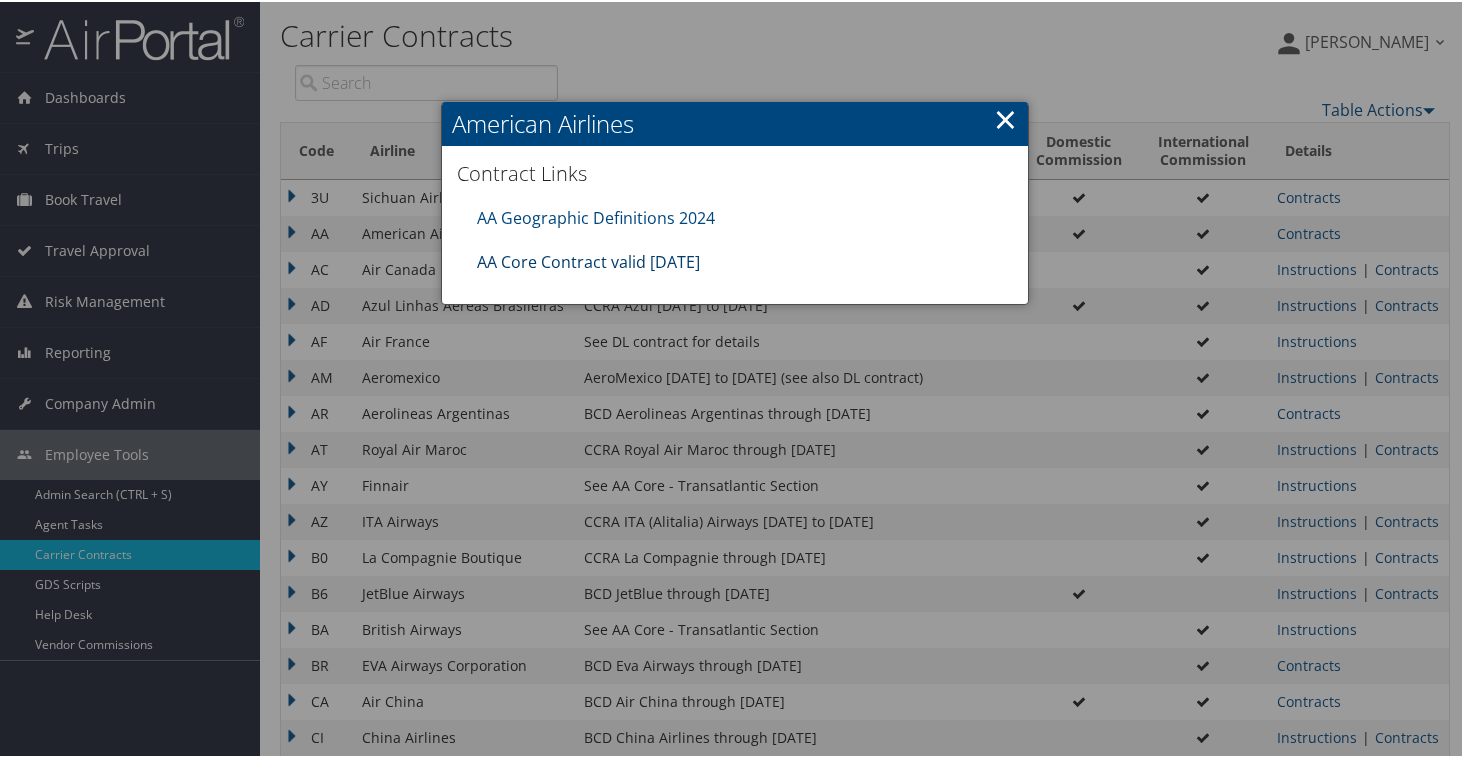 click on "AA Core Contract valid 30jun26" at bounding box center [588, 260] 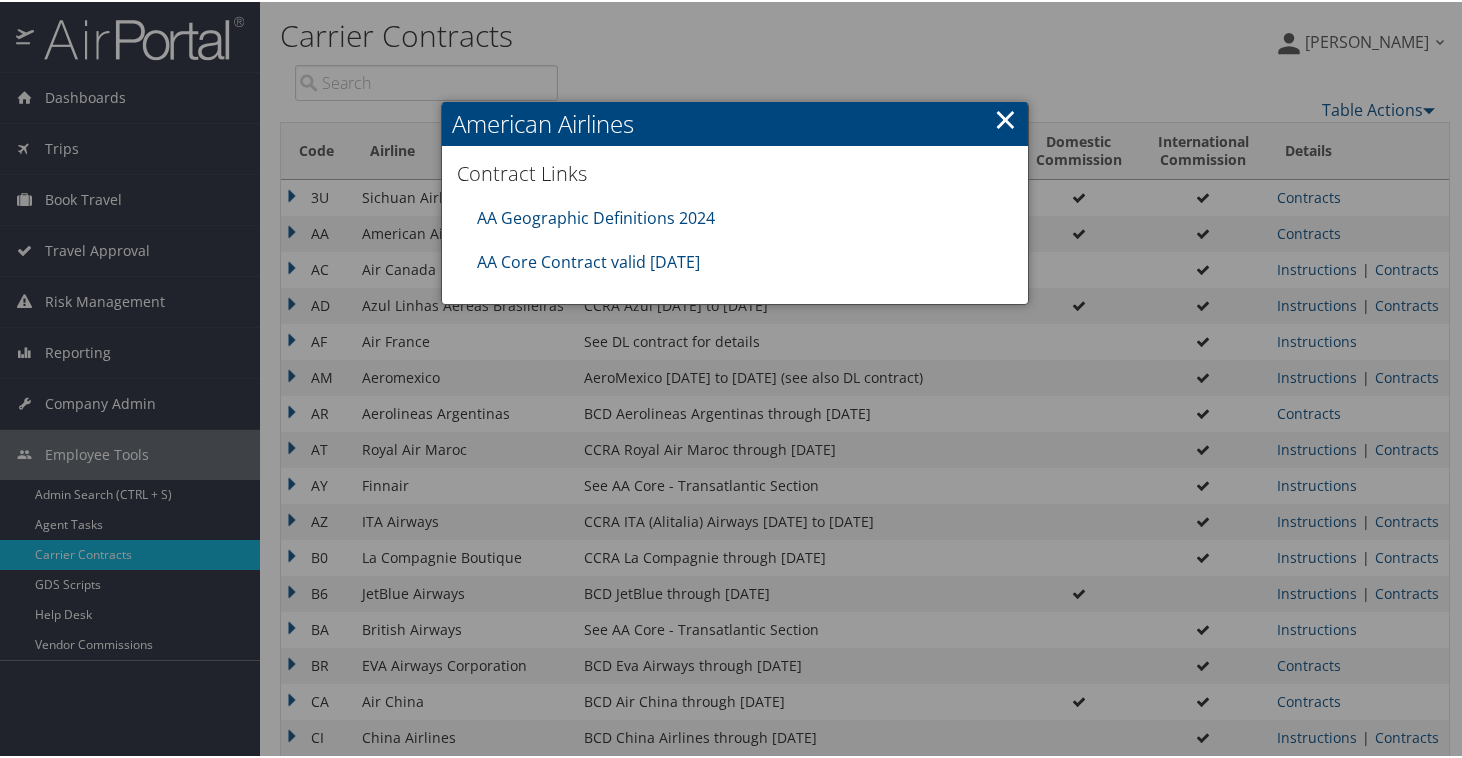 click on "×" at bounding box center [1005, 117] 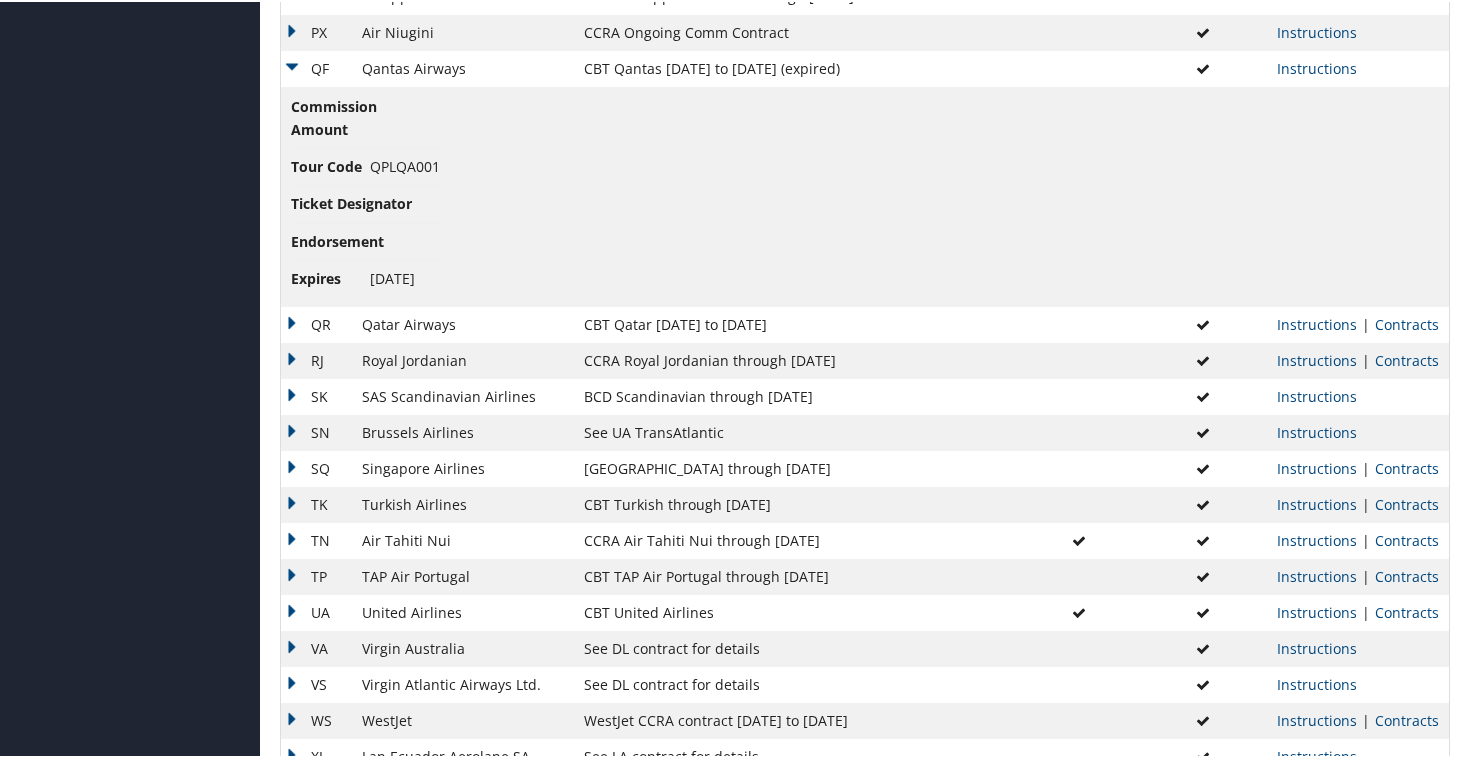 scroll, scrollTop: 1762, scrollLeft: 0, axis: vertical 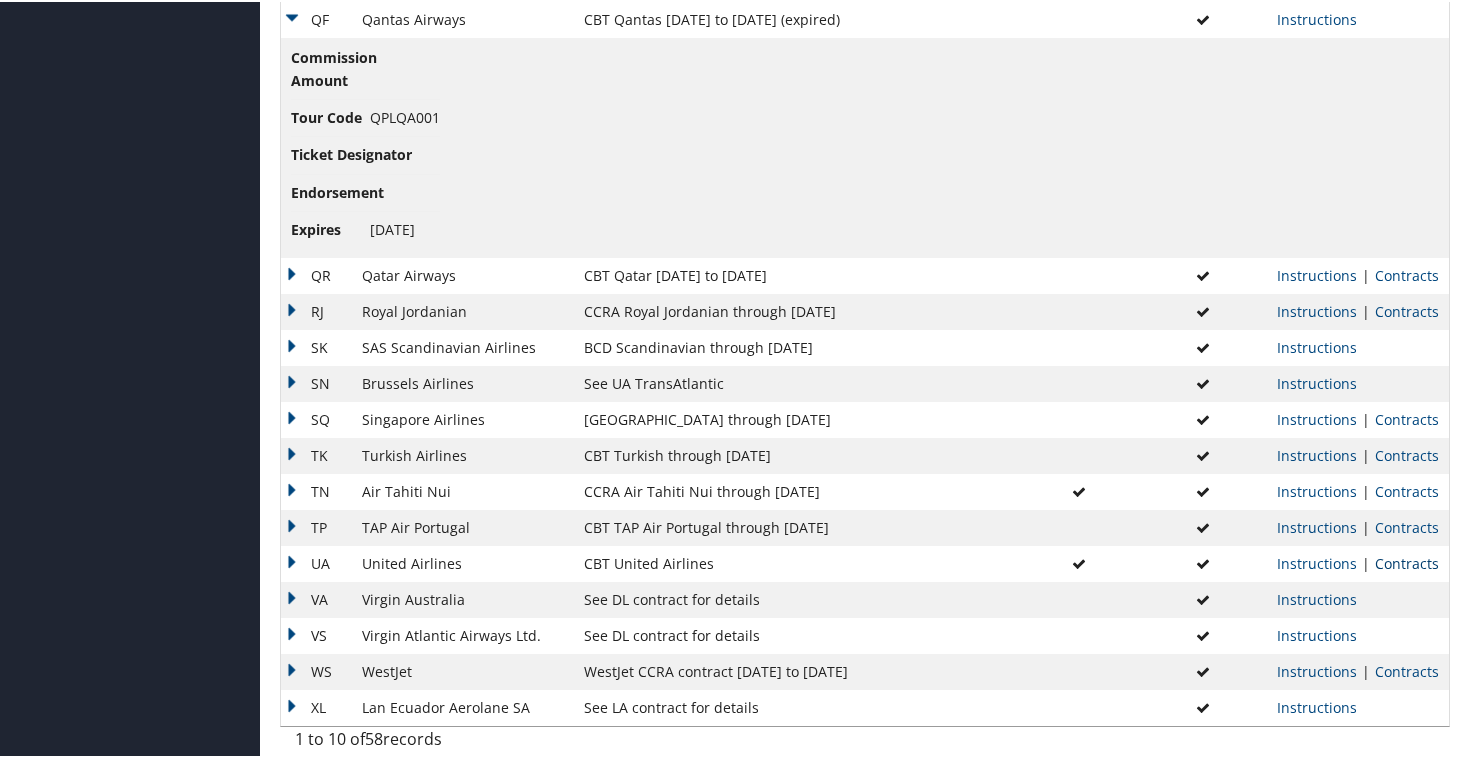 click on "Contracts" at bounding box center (1407, 561) 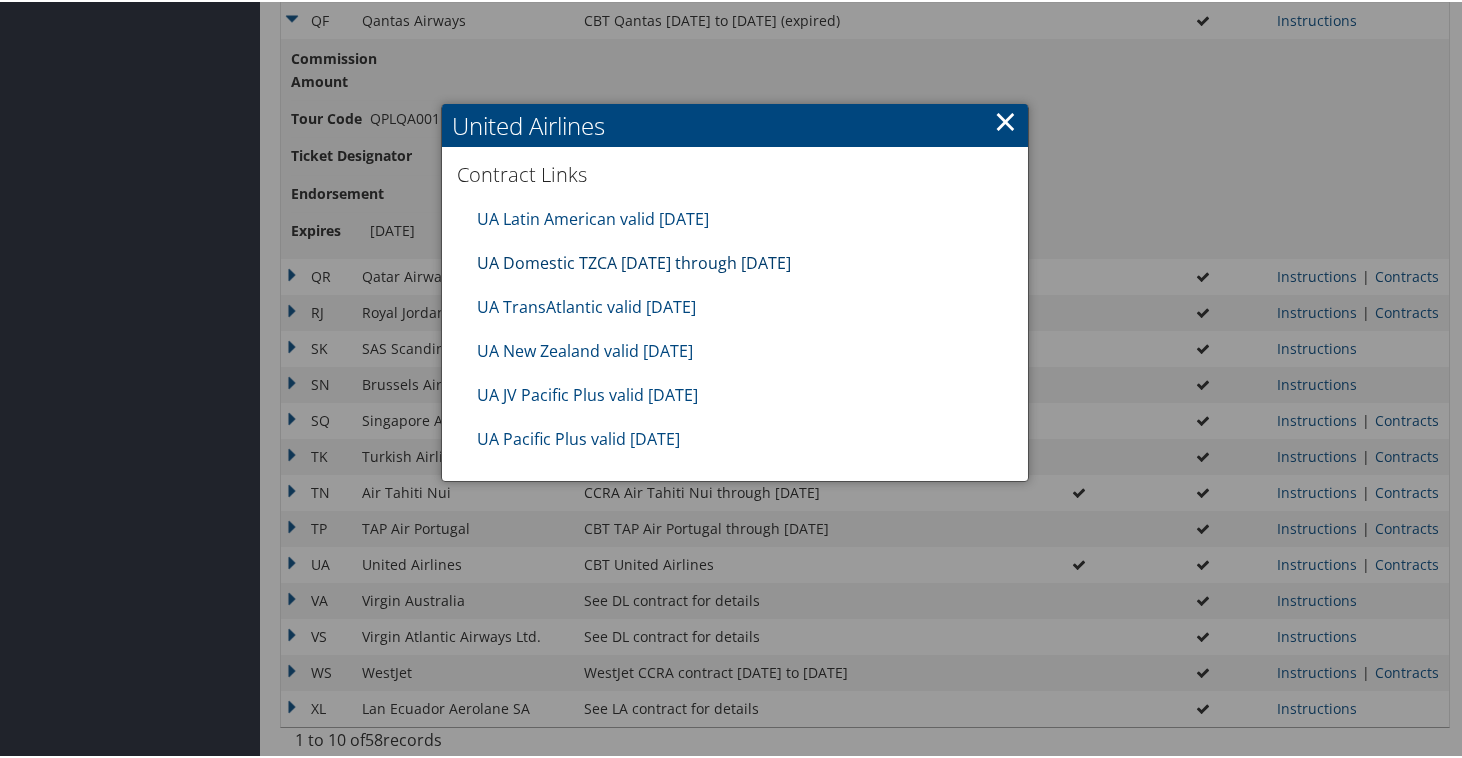 click on "UA Domestic TZCA 7.1.25 through 9.30.25" at bounding box center (634, 261) 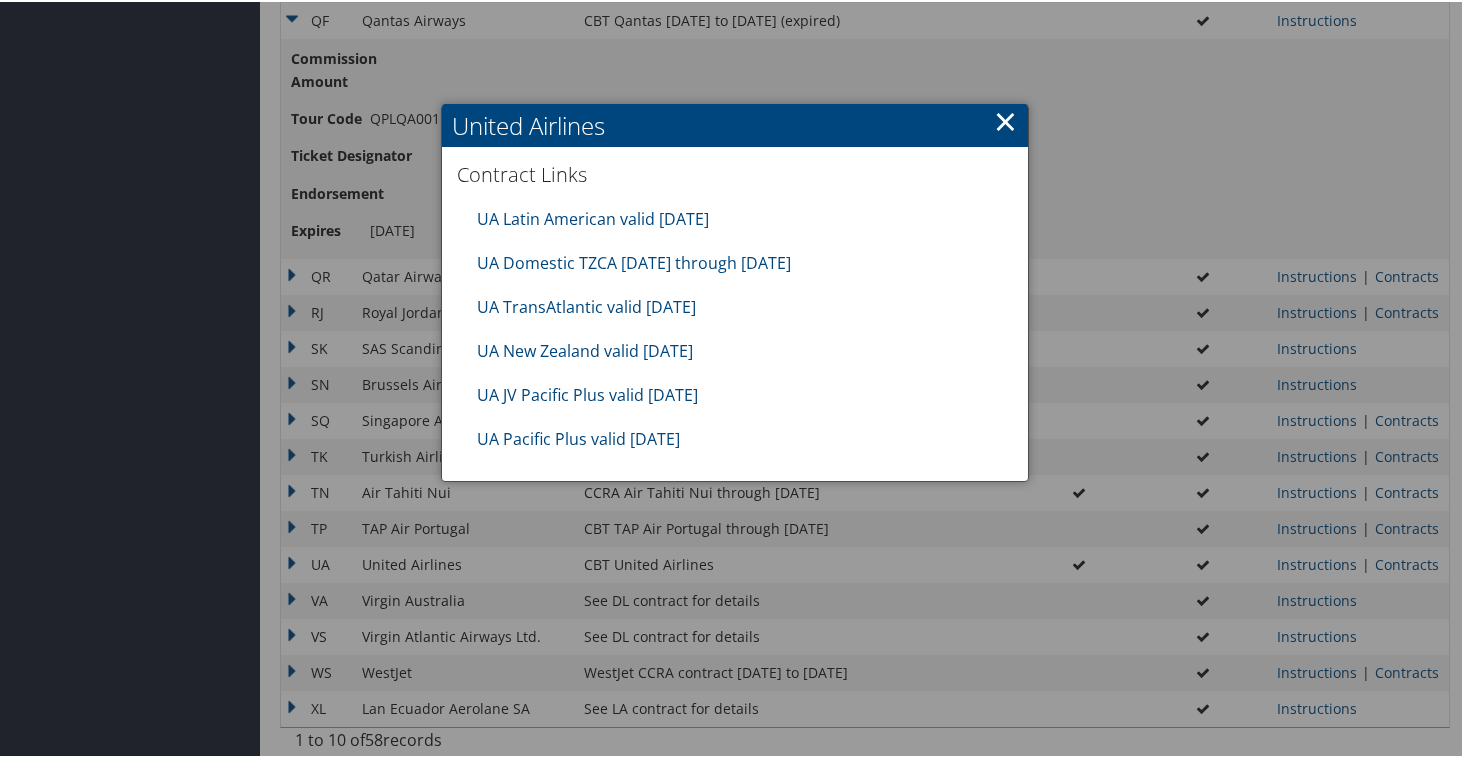 click on "×" at bounding box center [1005, 119] 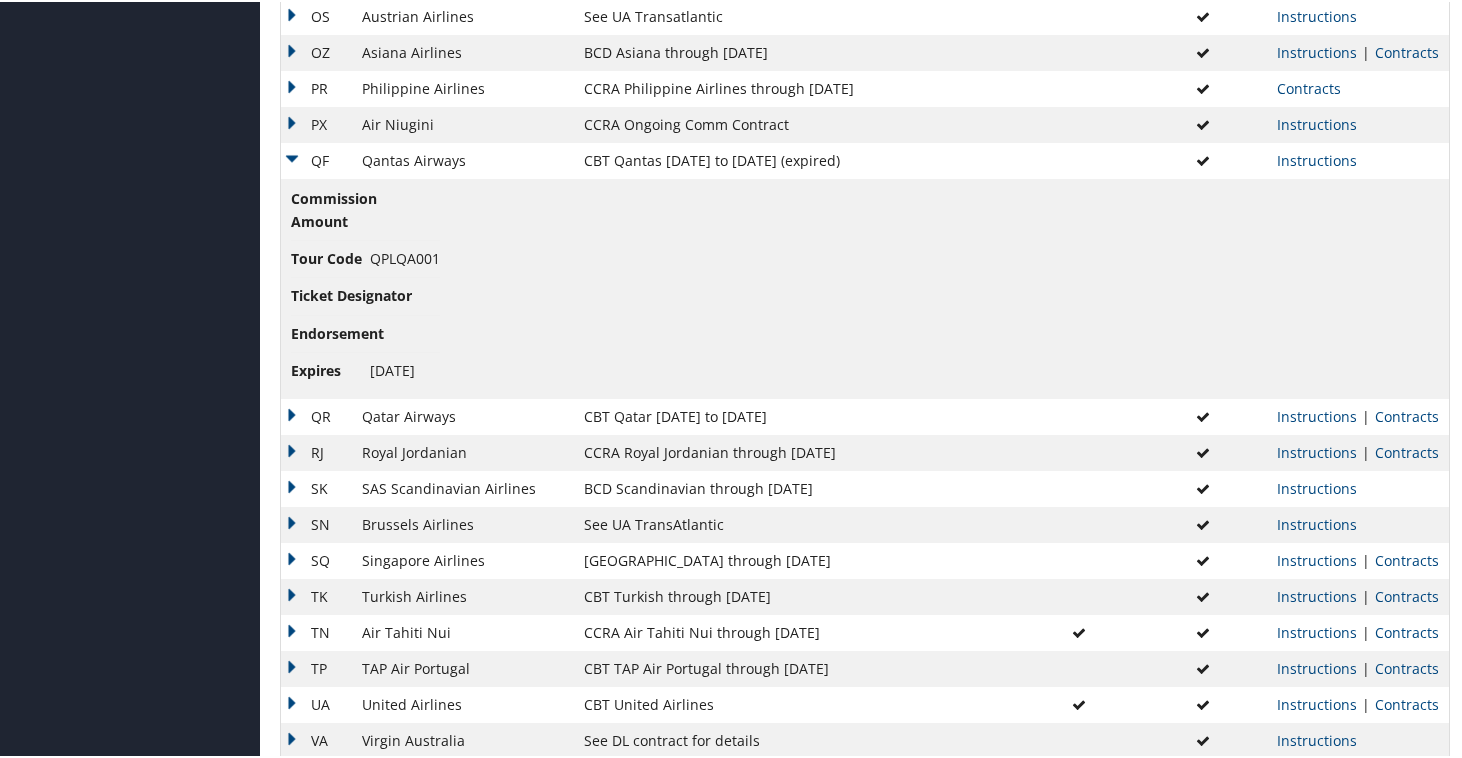 scroll, scrollTop: 1520, scrollLeft: 0, axis: vertical 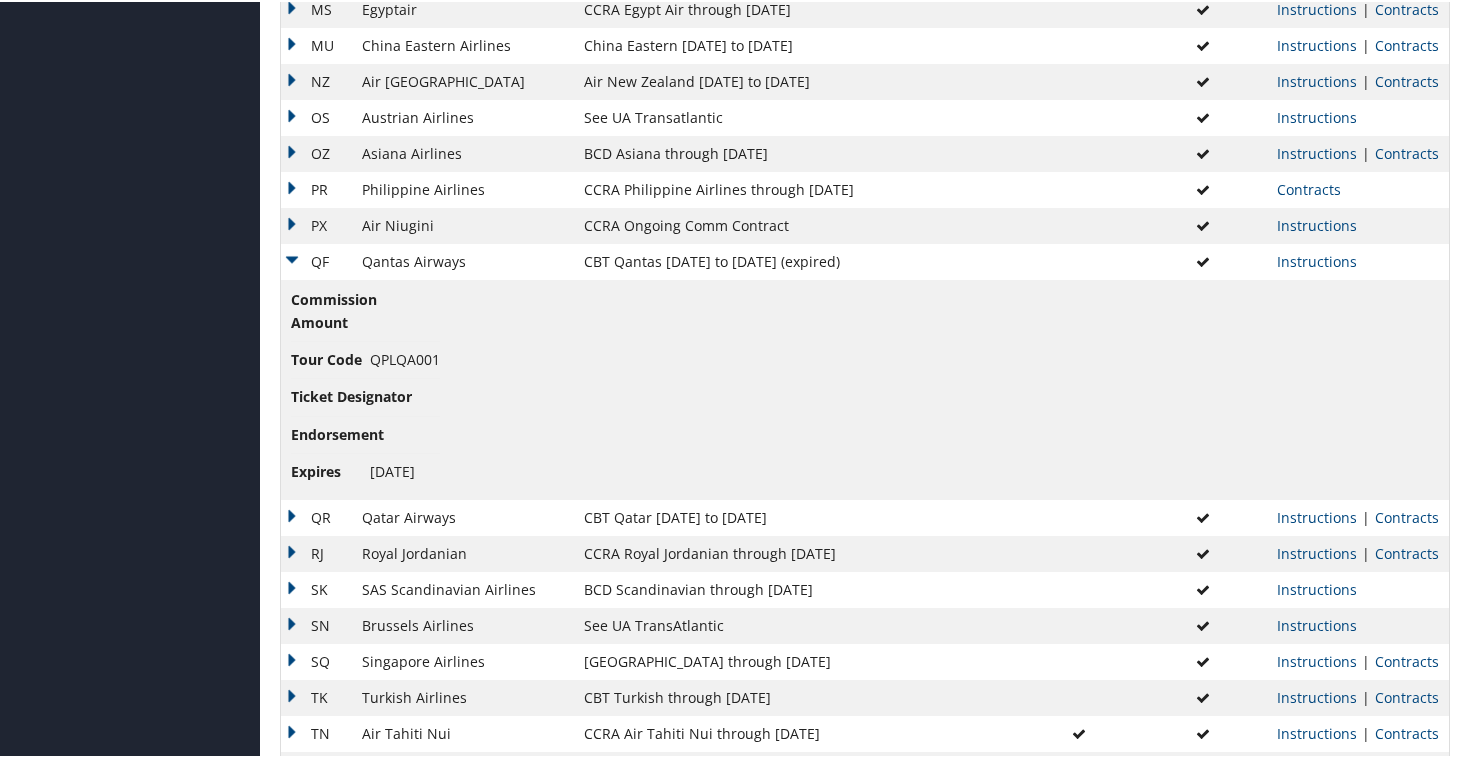 click on "QF" at bounding box center (316, 260) 